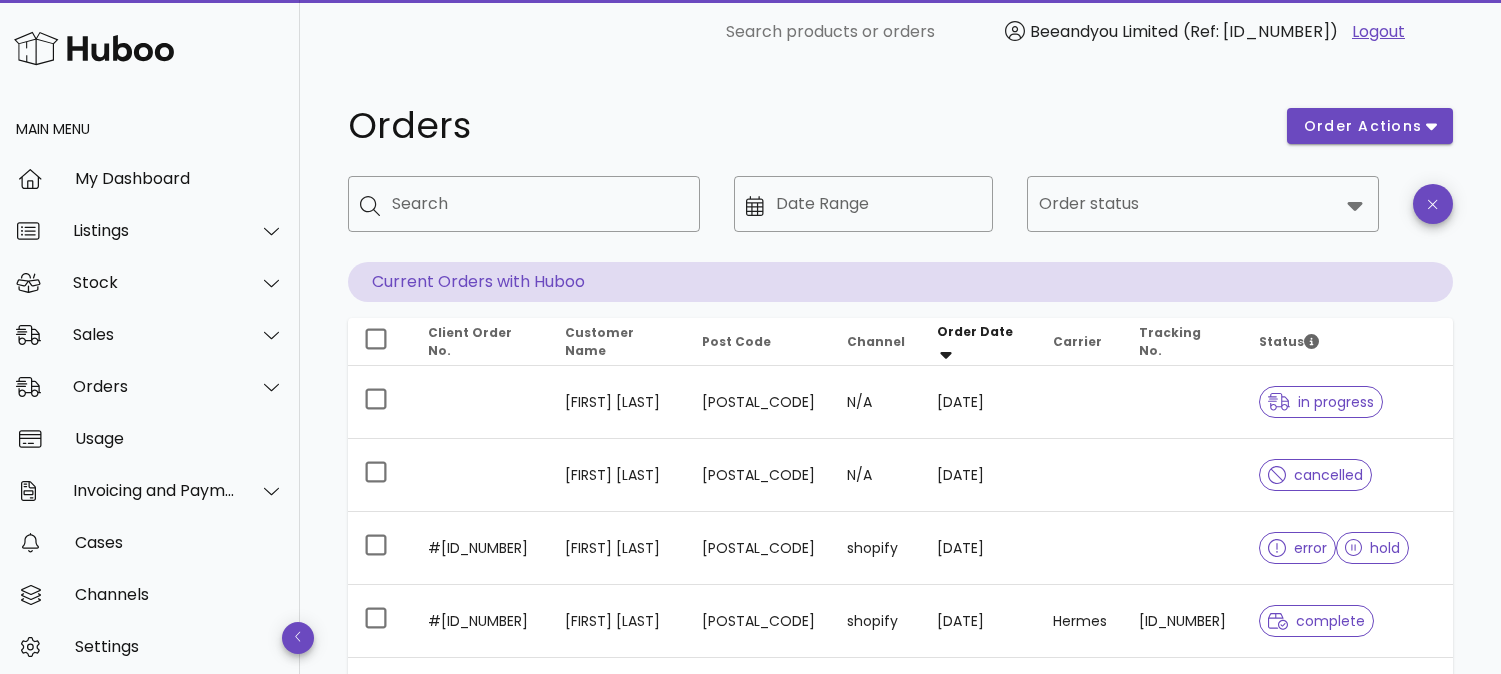 scroll, scrollTop: 0, scrollLeft: 0, axis: both 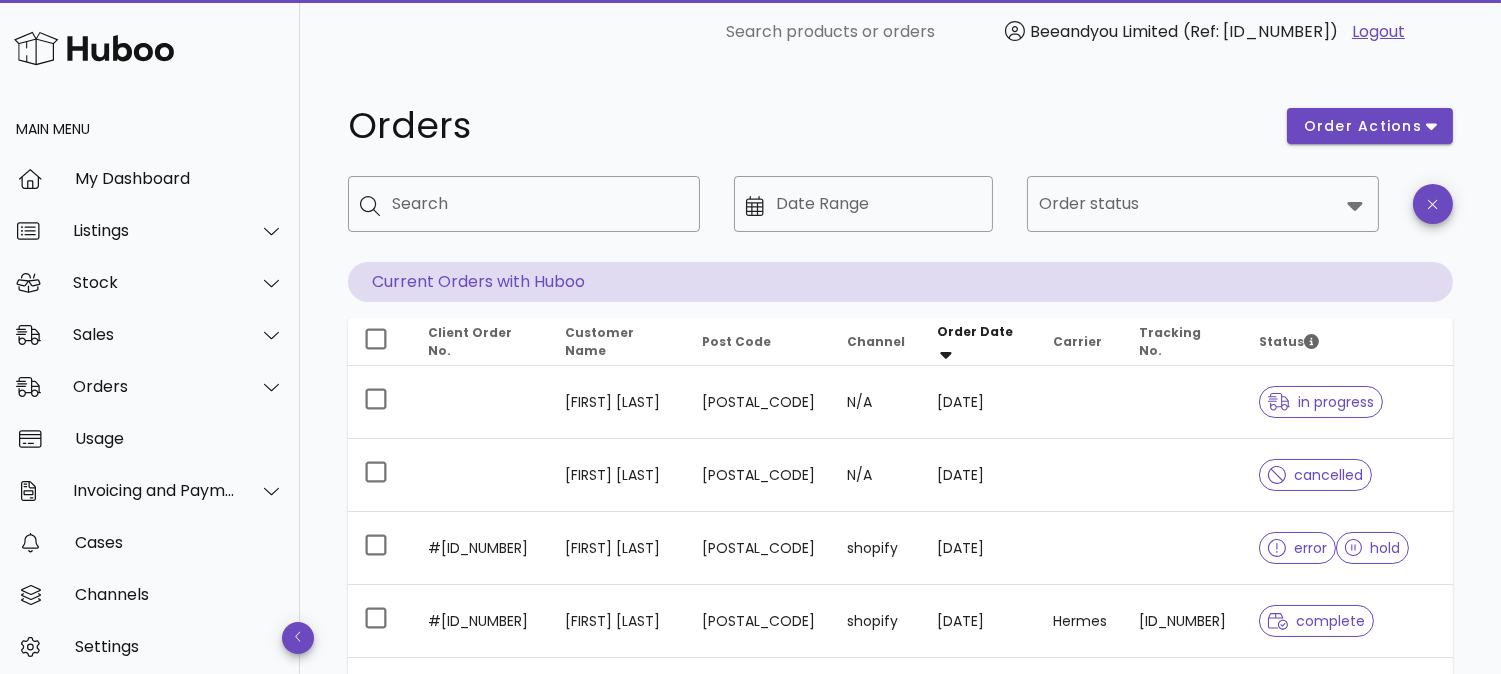 click at bounding box center (94, 48) 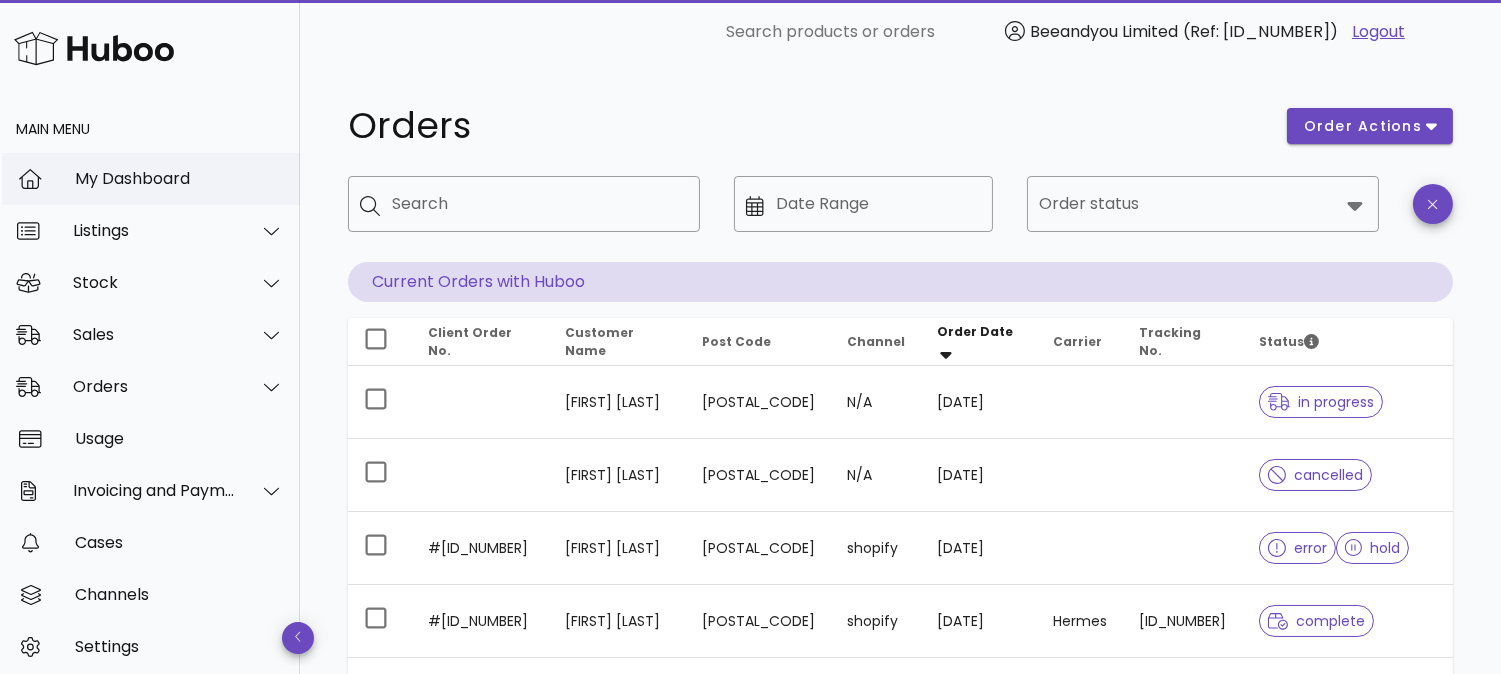 scroll, scrollTop: 0, scrollLeft: 0, axis: both 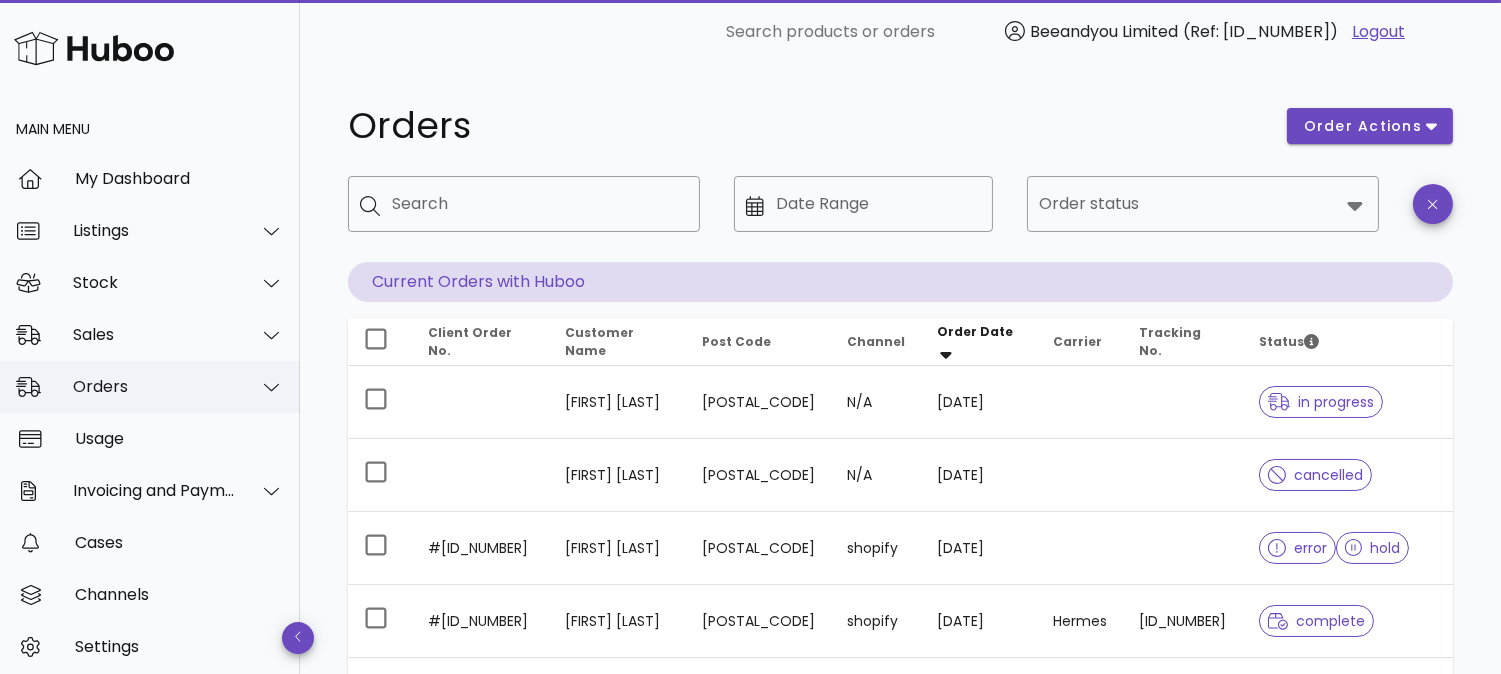 click on "Orders" at bounding box center [154, 386] 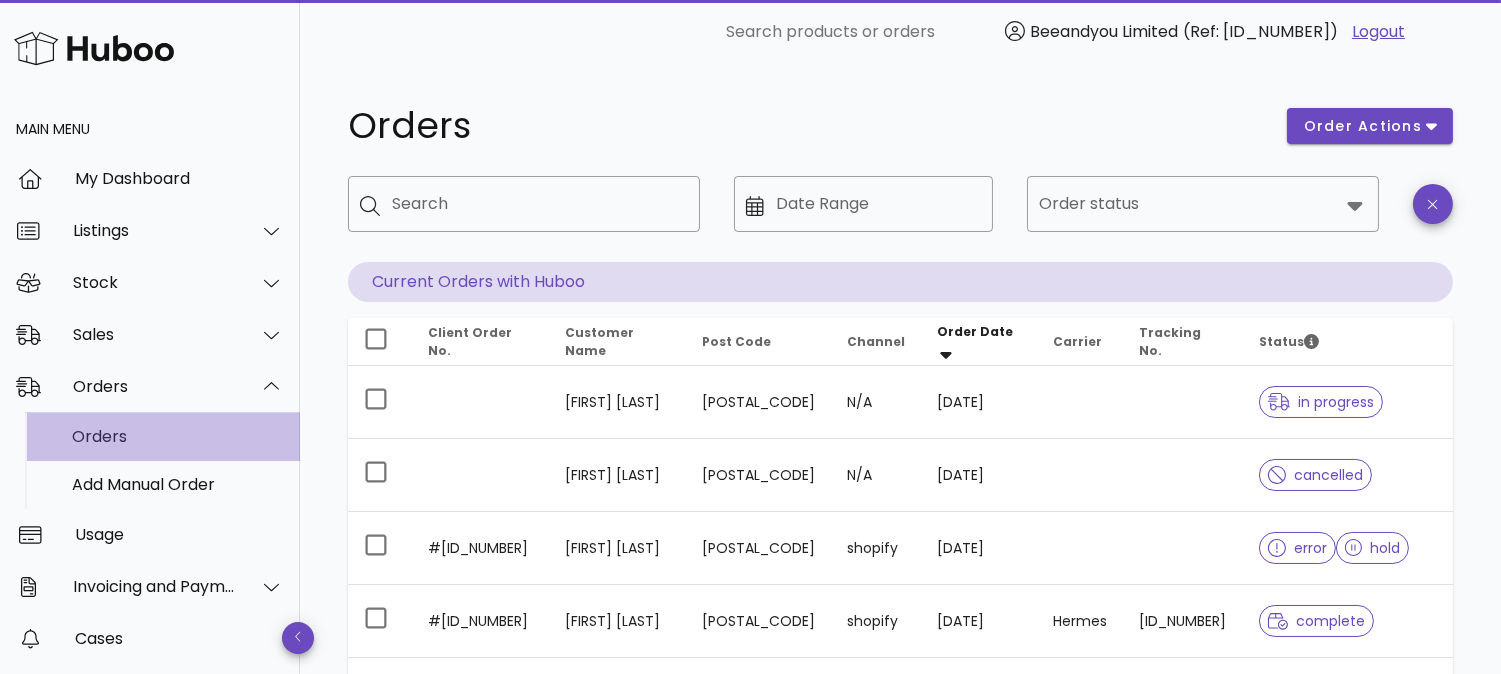 click on "Orders" at bounding box center (178, 436) 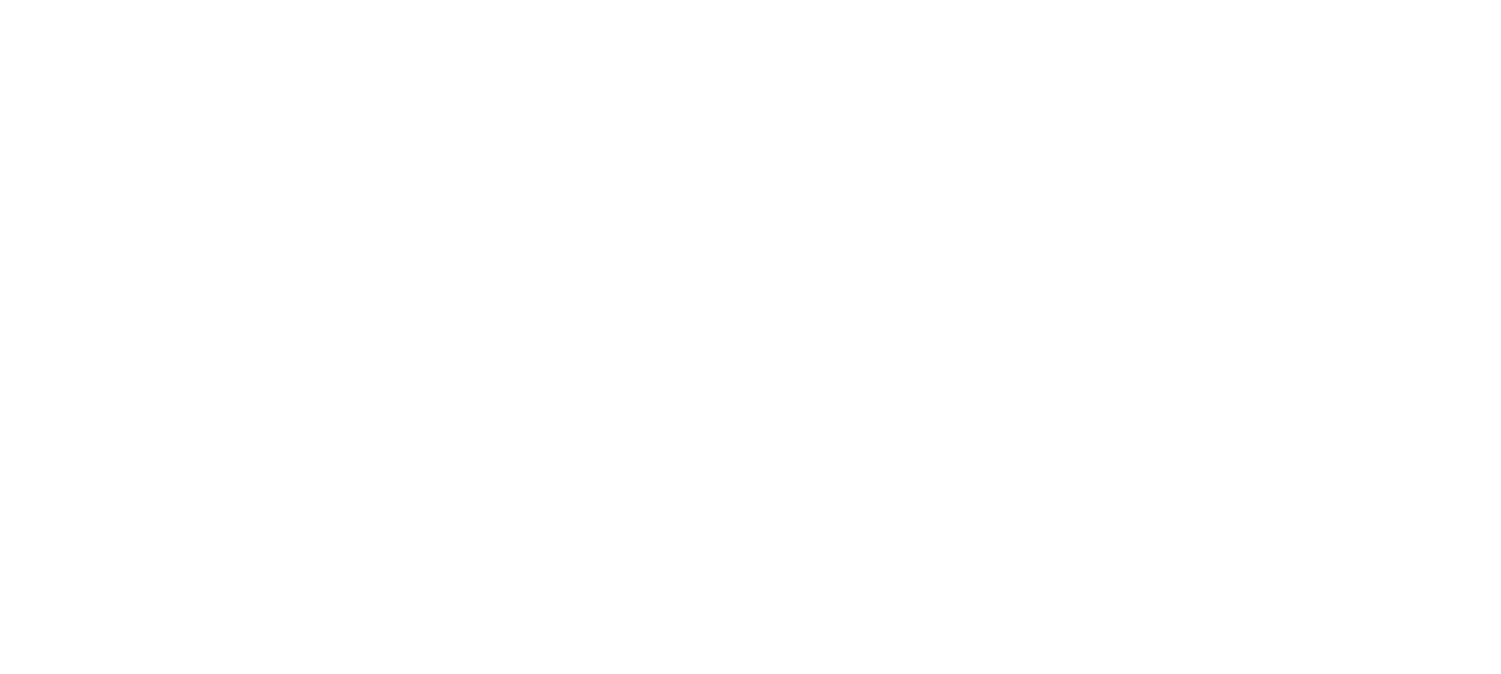 scroll, scrollTop: 0, scrollLeft: 0, axis: both 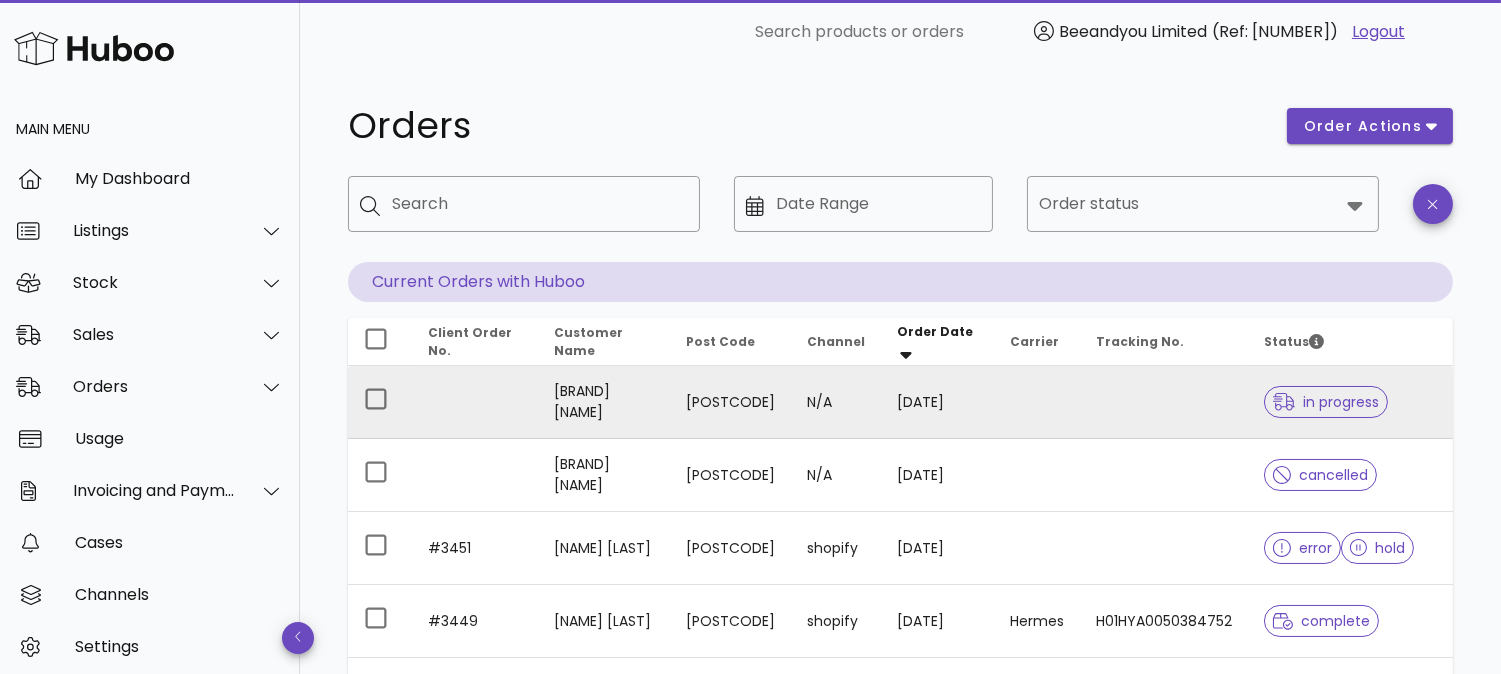 click on "in progress" at bounding box center [1326, 402] 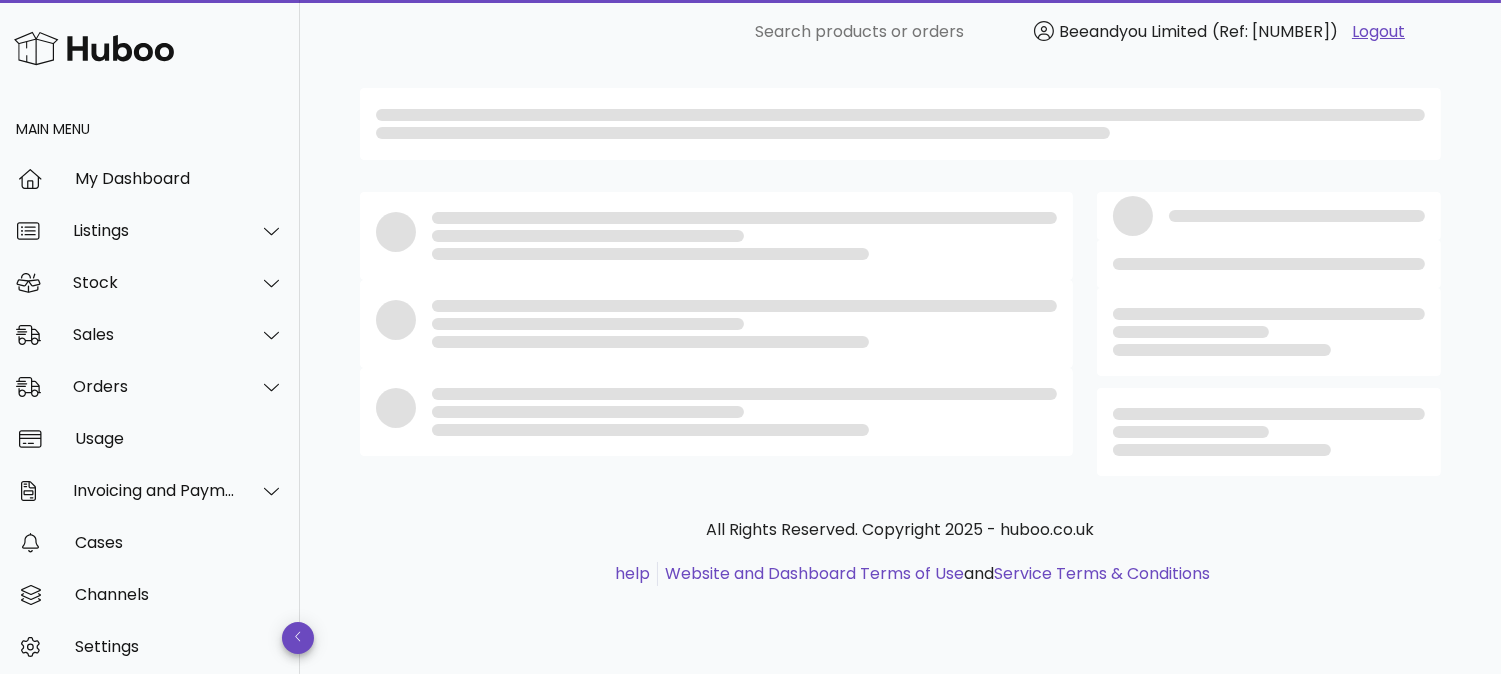 click at bounding box center (1269, 432) 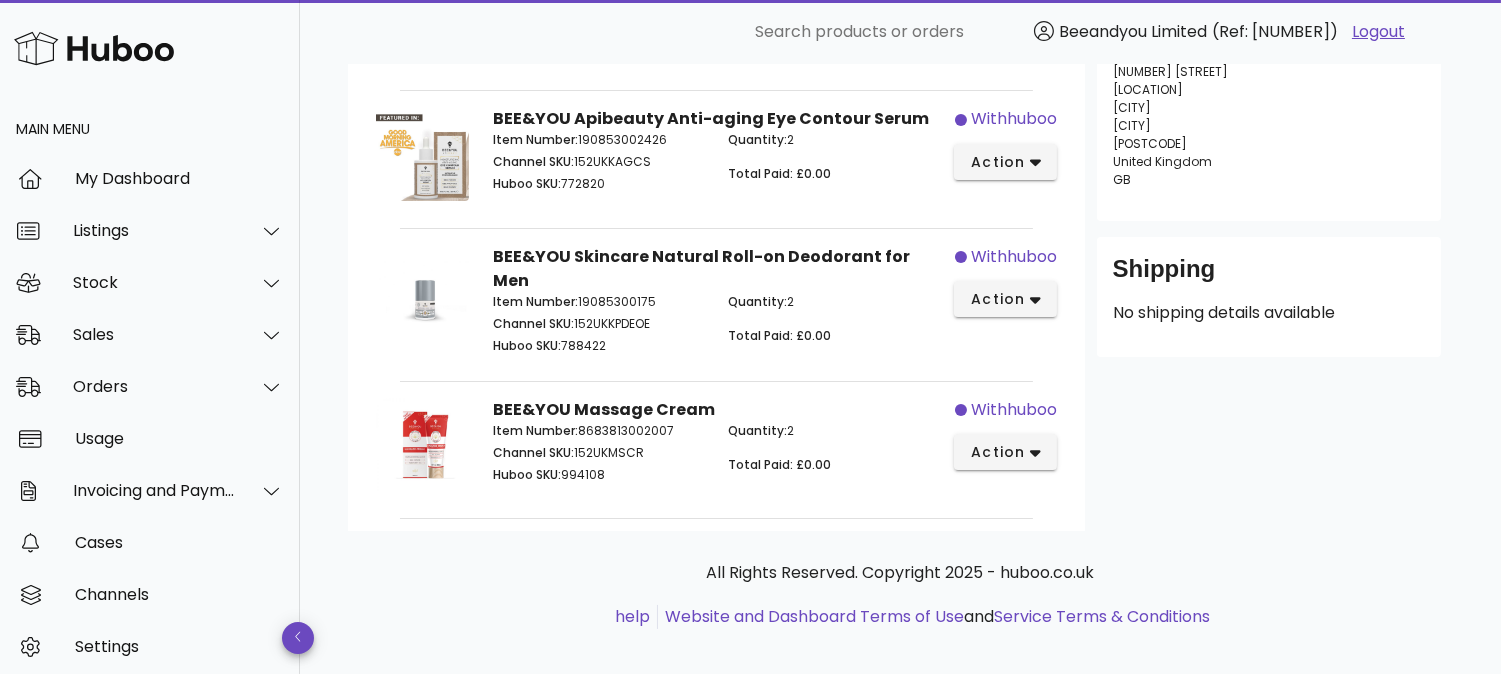 scroll, scrollTop: 271, scrollLeft: 0, axis: vertical 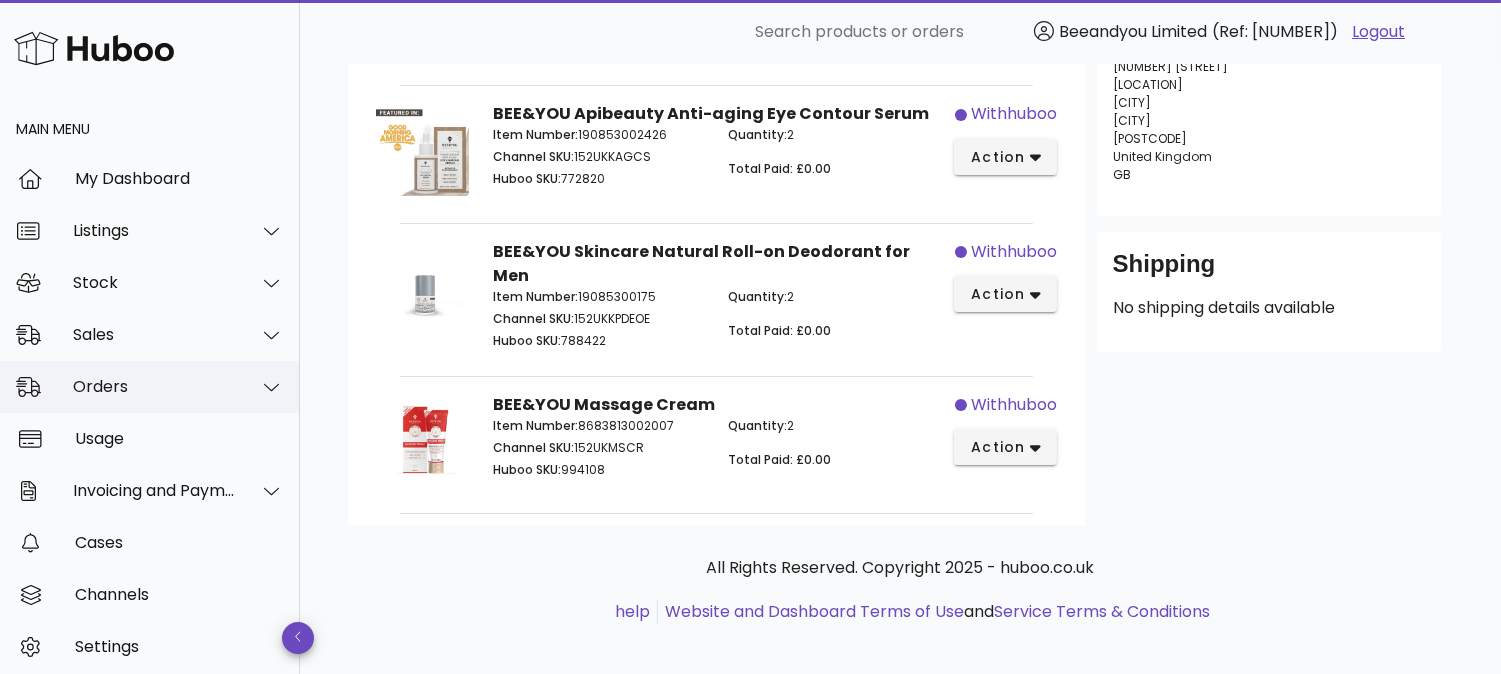 click on "Orders" at bounding box center (154, 386) 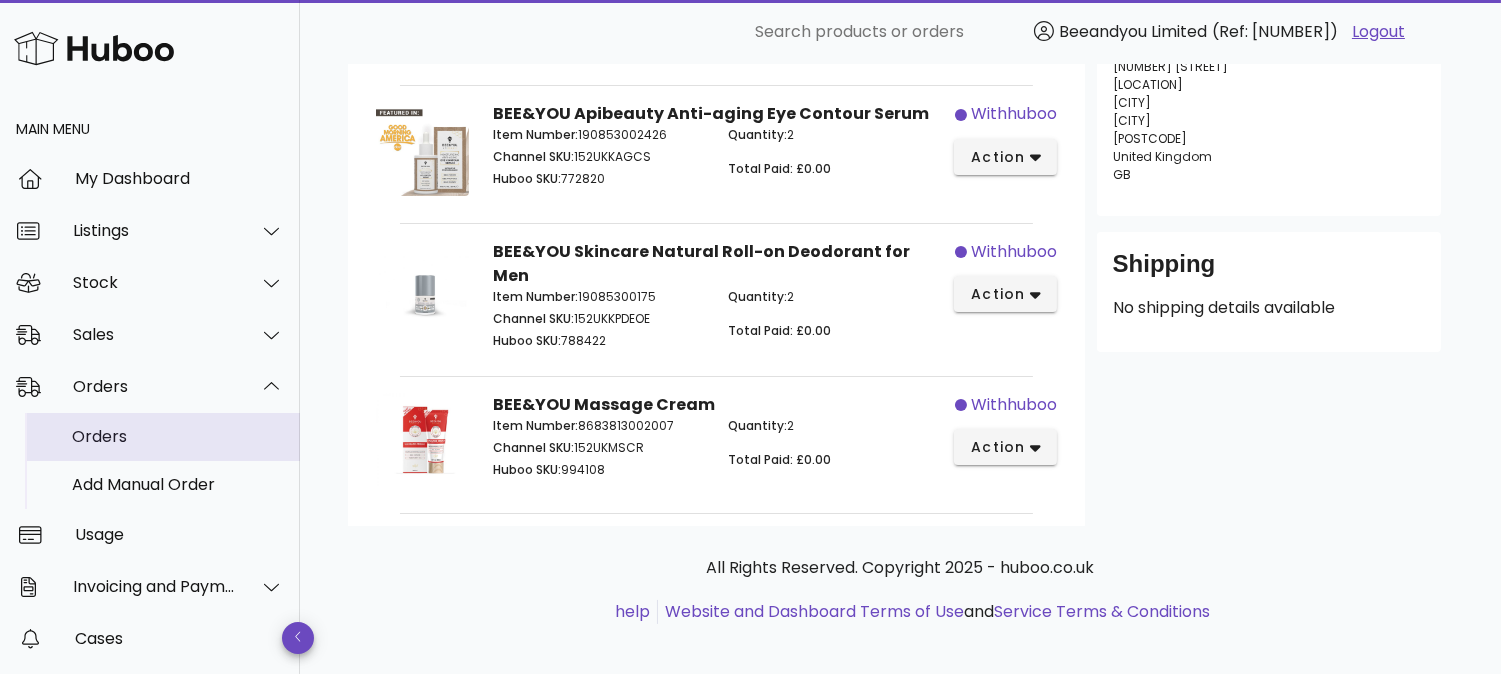 click on "Orders" at bounding box center [178, 436] 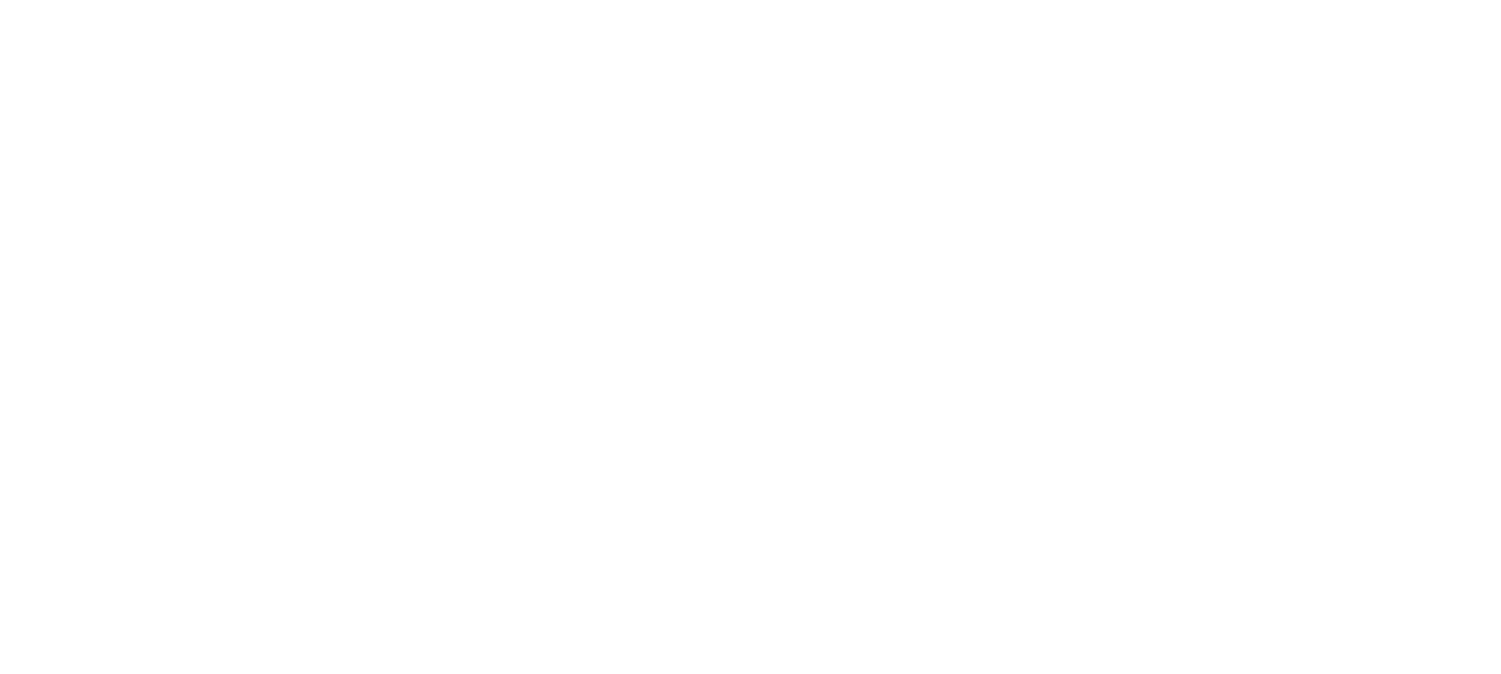 scroll, scrollTop: 0, scrollLeft: 0, axis: both 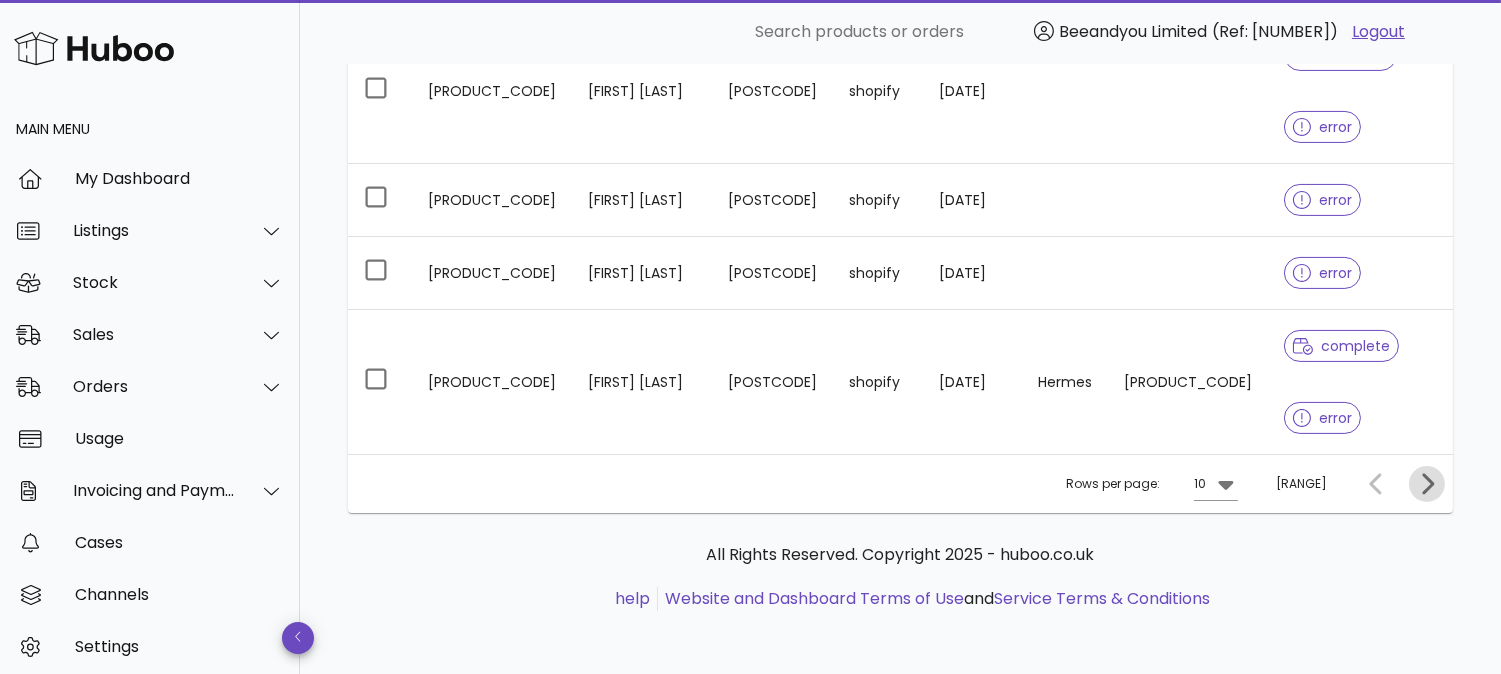 click 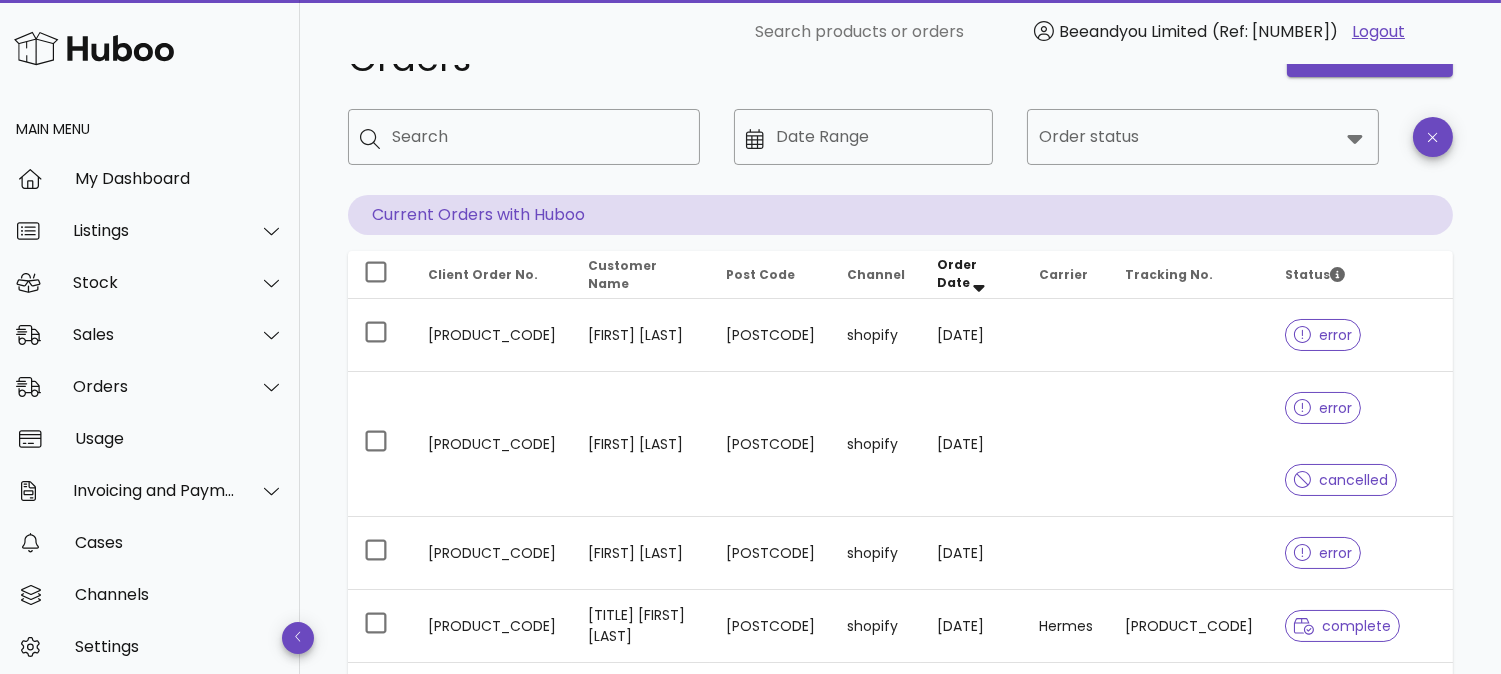 scroll, scrollTop: 7, scrollLeft: 0, axis: vertical 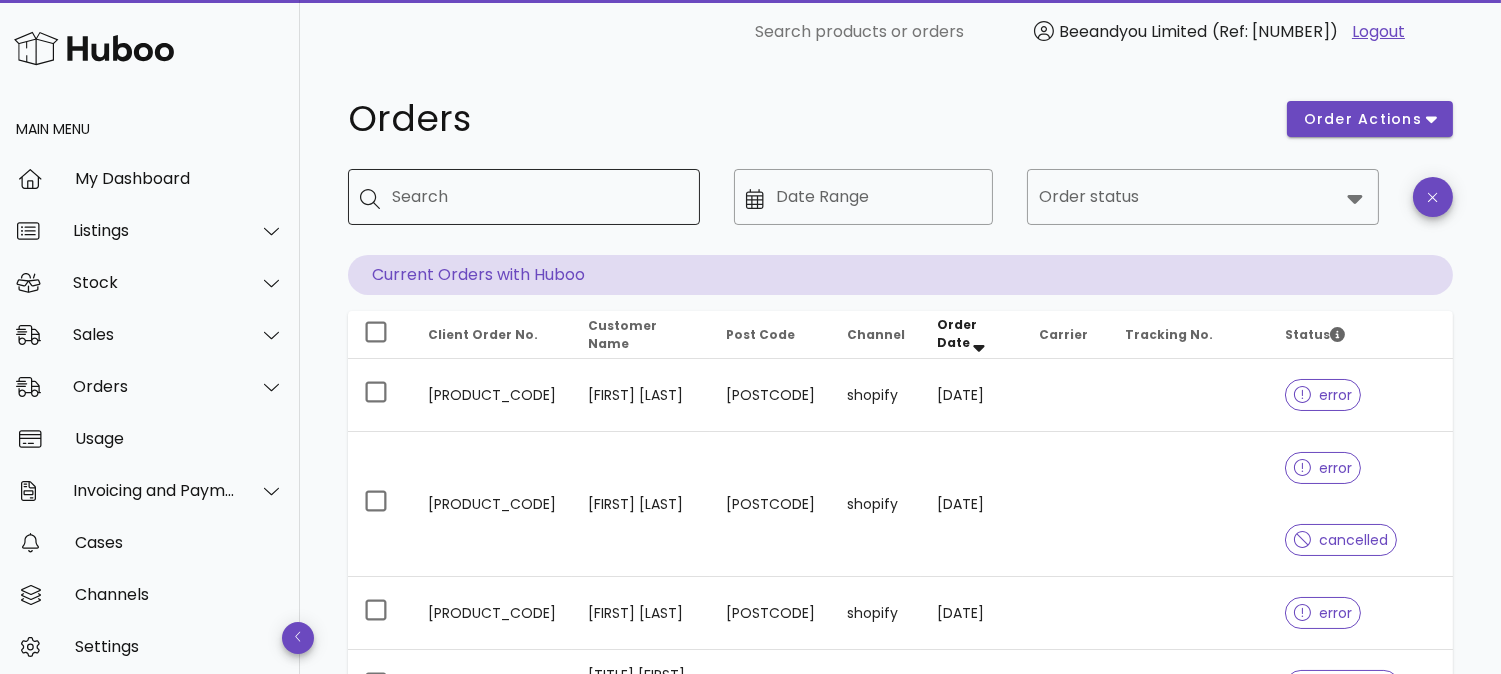 click on "Search" at bounding box center (538, 197) 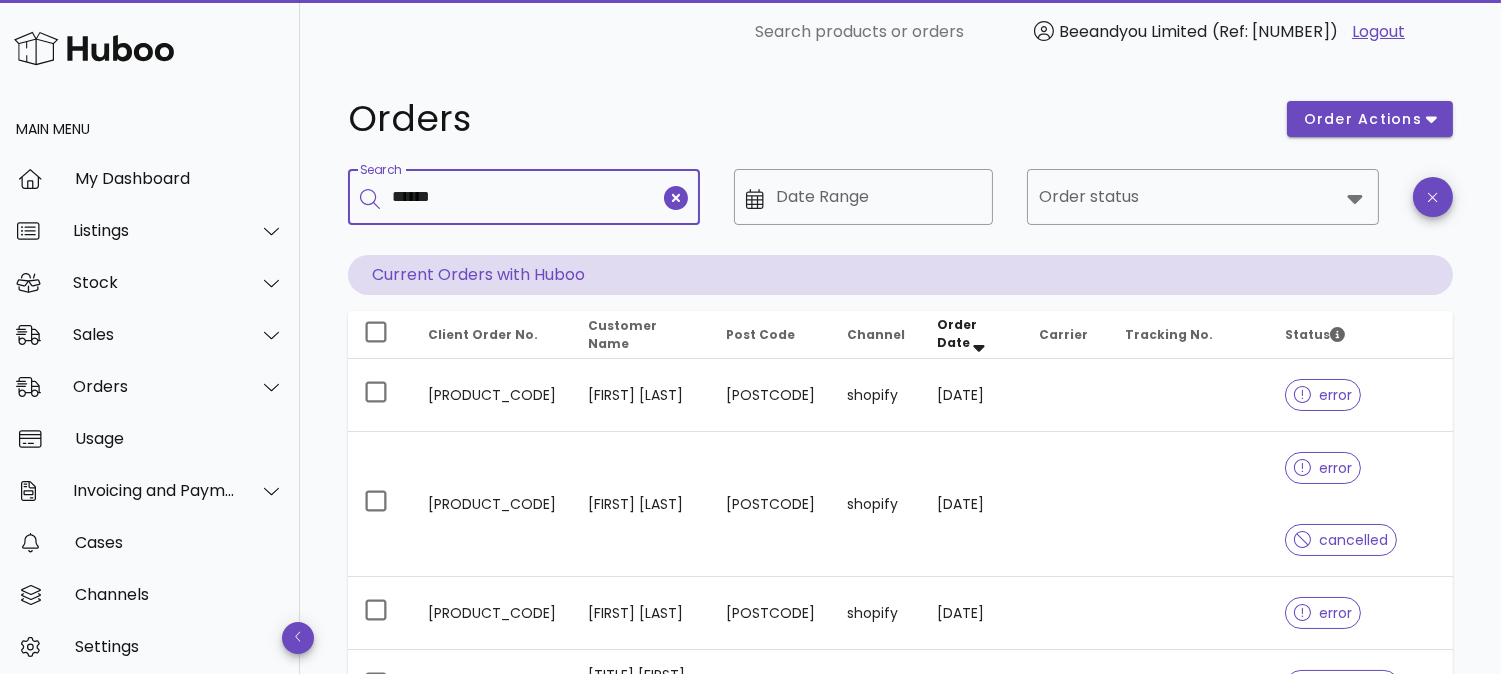 type on "******" 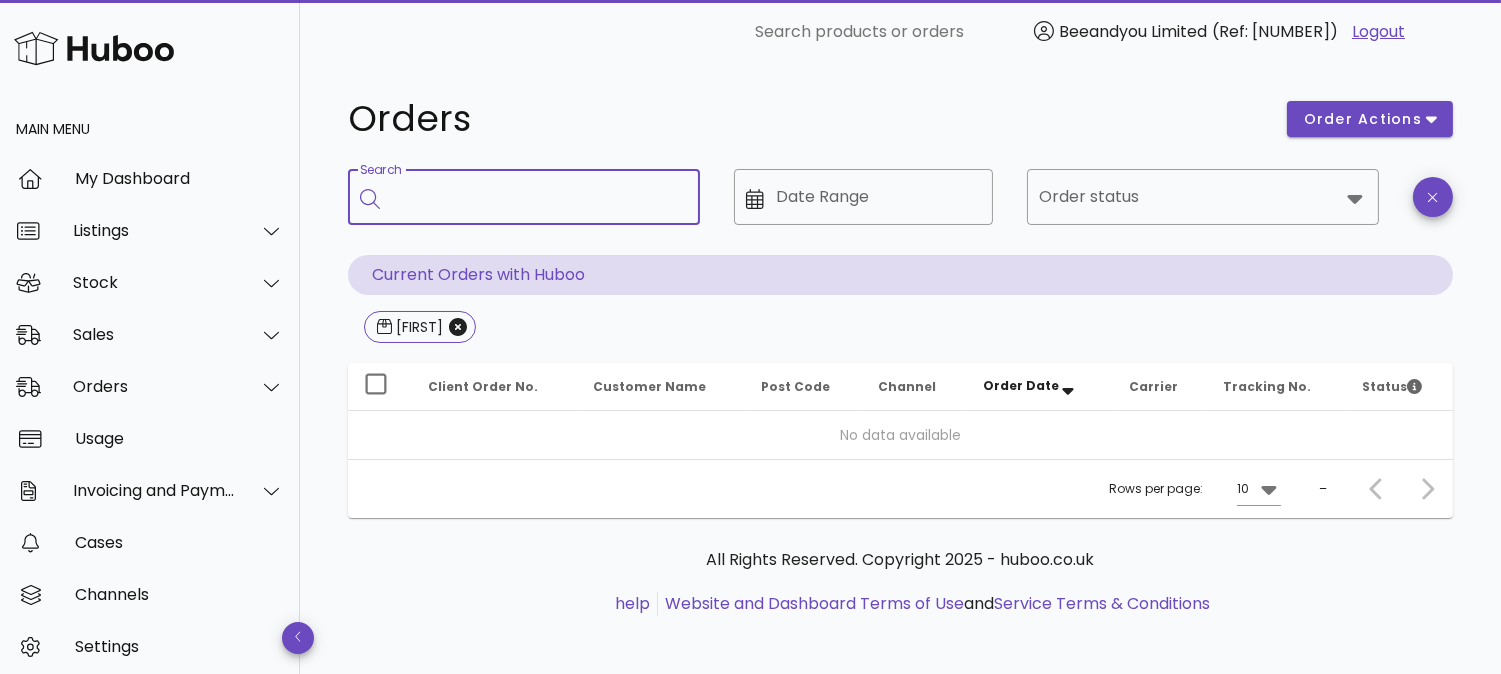 click at bounding box center [94, 48] 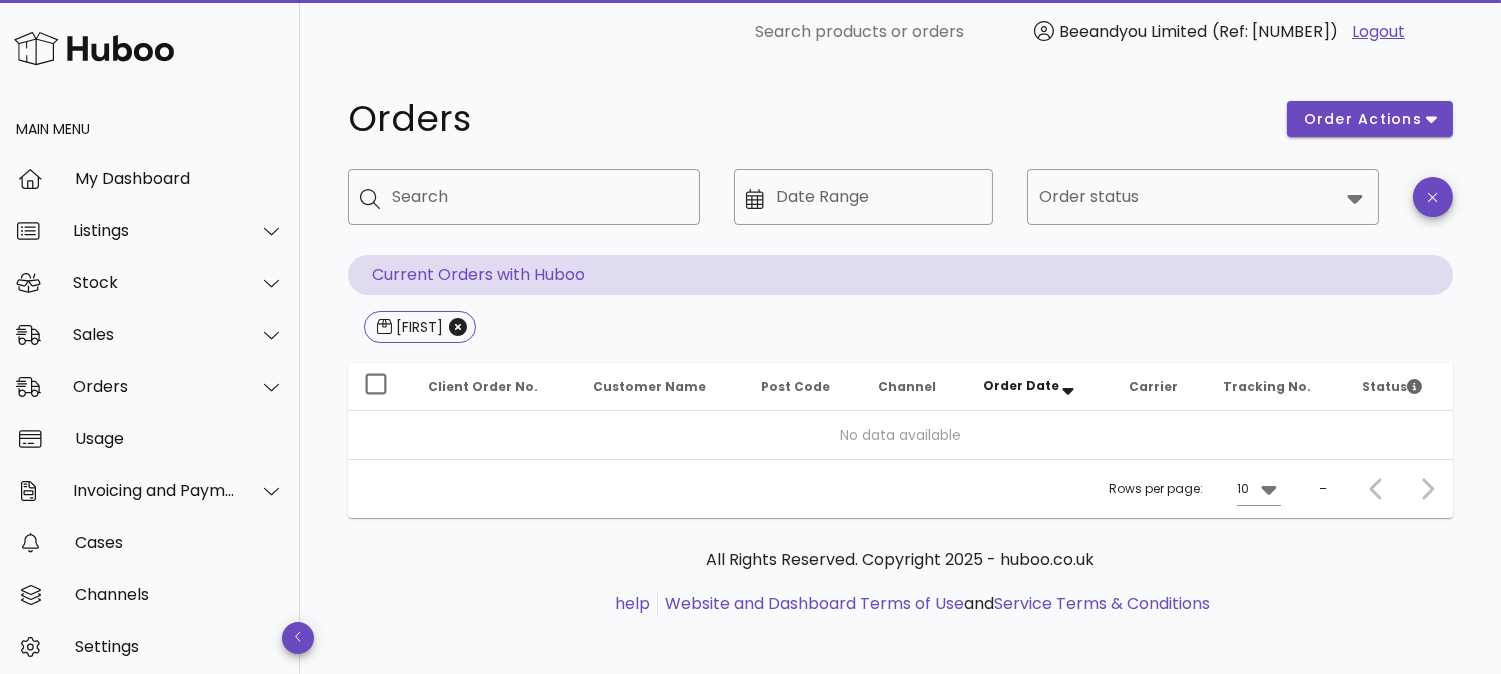 click at bounding box center (94, 48) 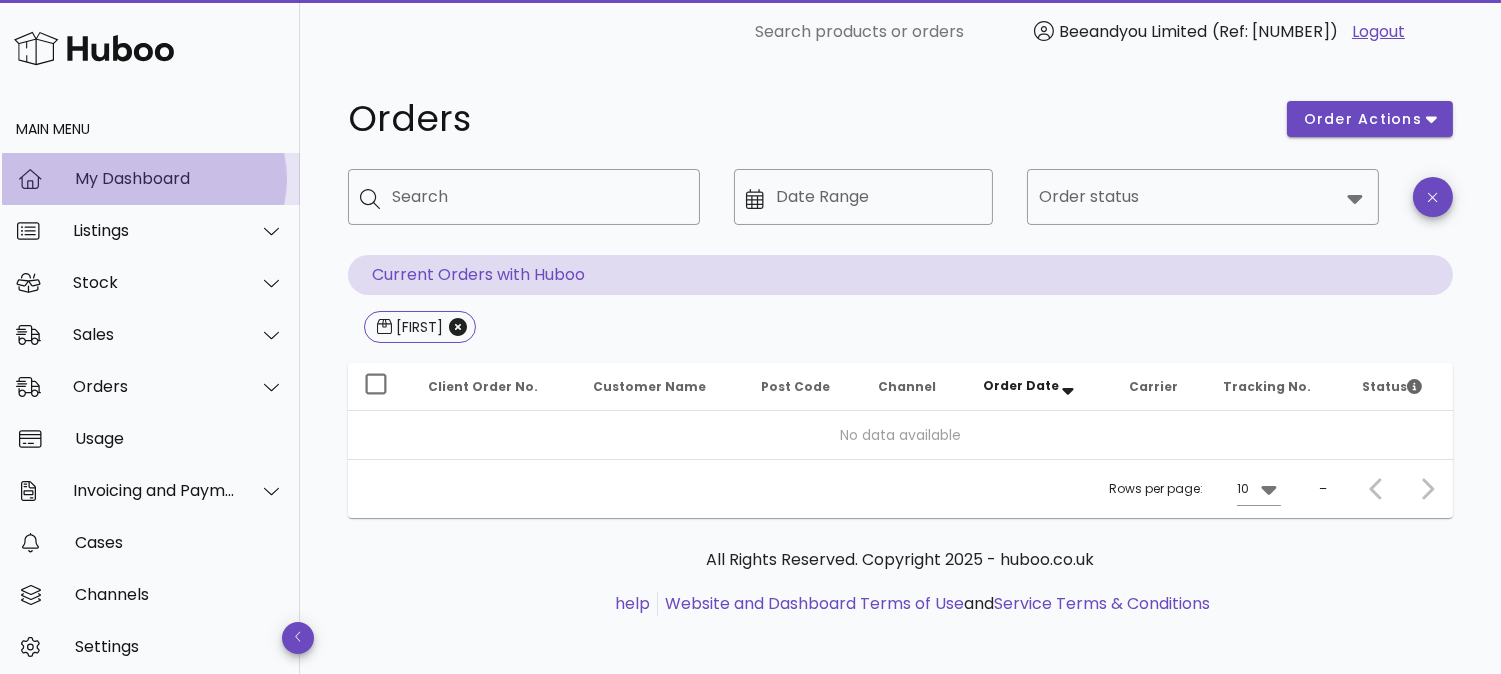 click on "My Dashboard" at bounding box center [179, 178] 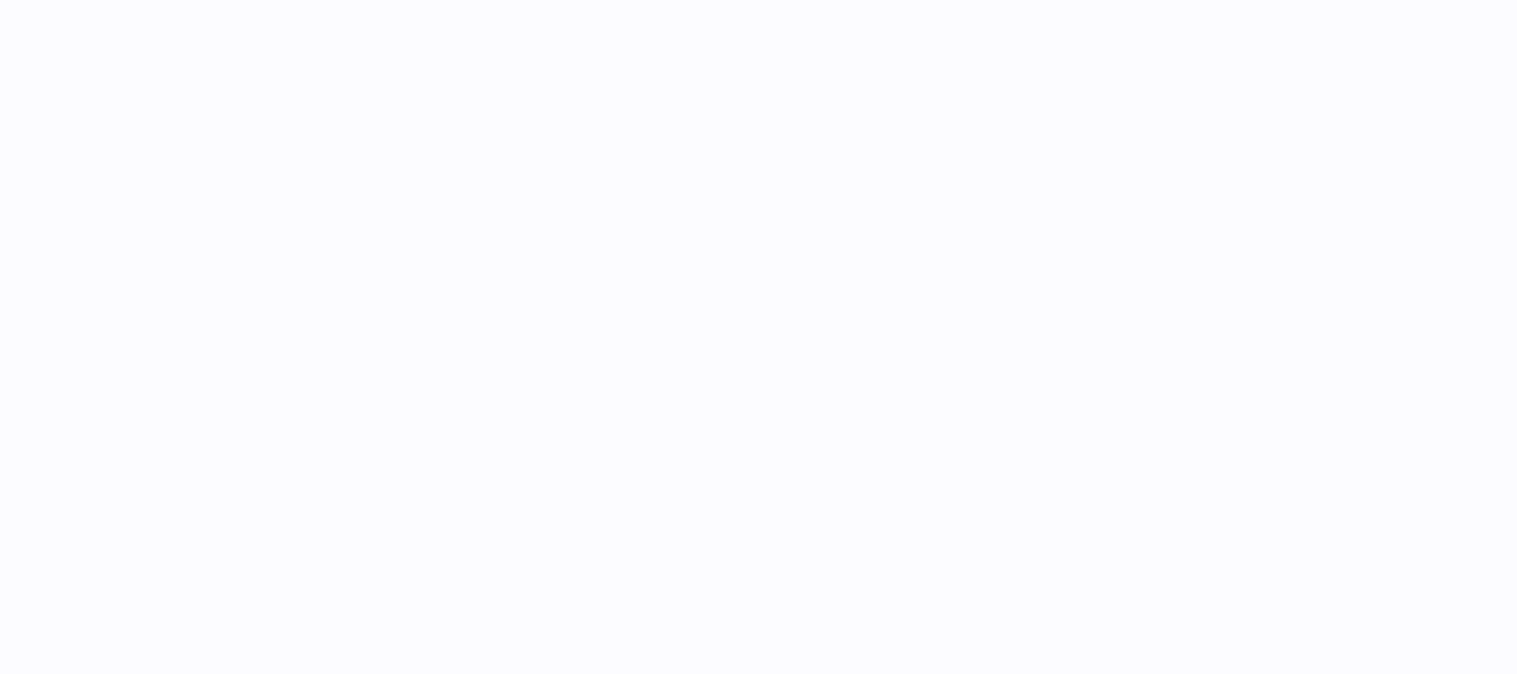 scroll, scrollTop: 0, scrollLeft: 0, axis: both 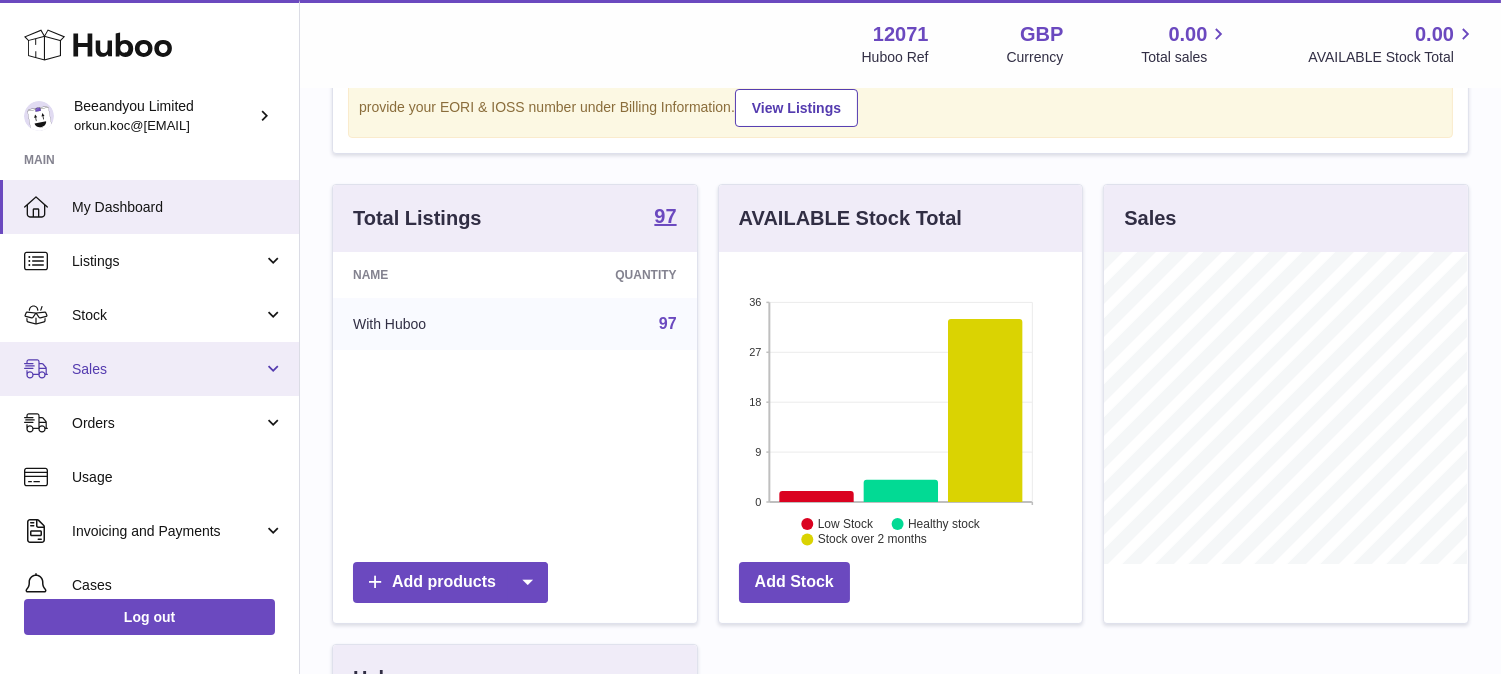 click on "Sales" at bounding box center [149, 369] 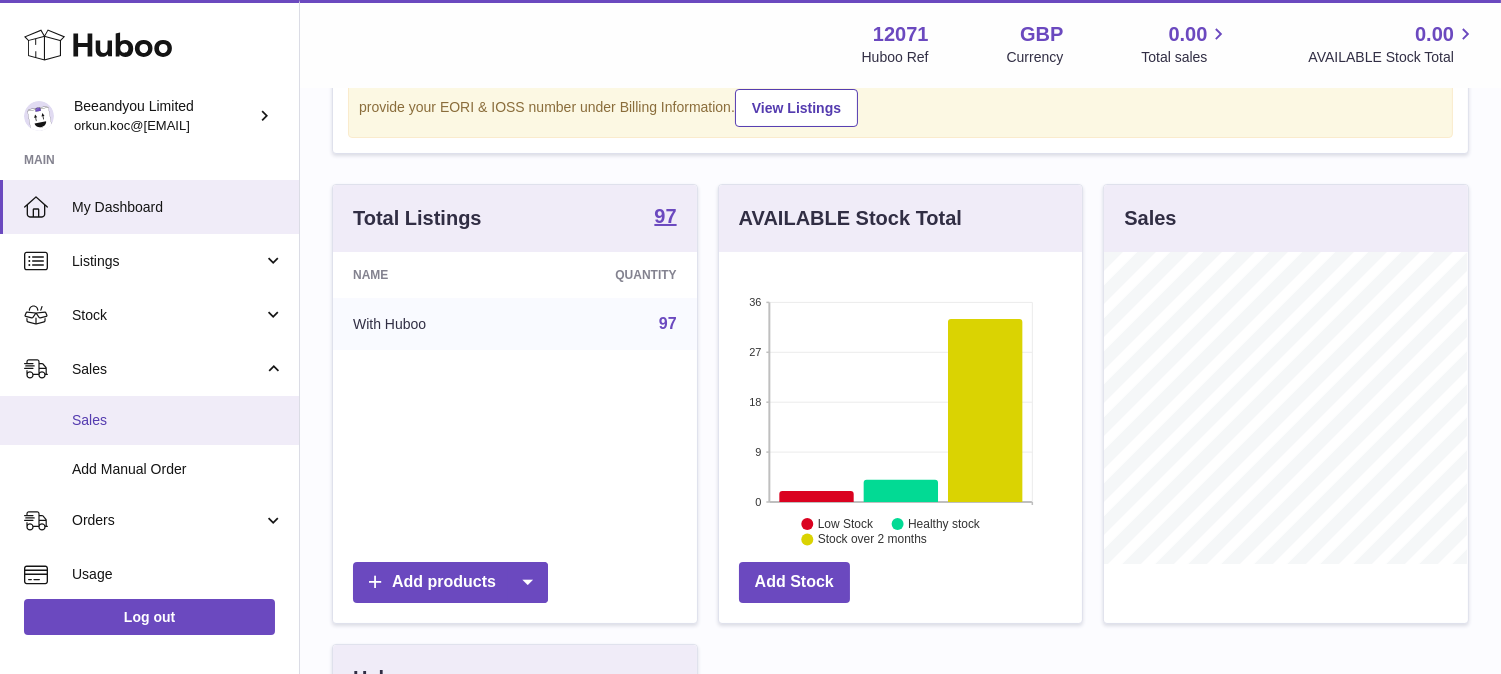 click on "Sales" at bounding box center [149, 420] 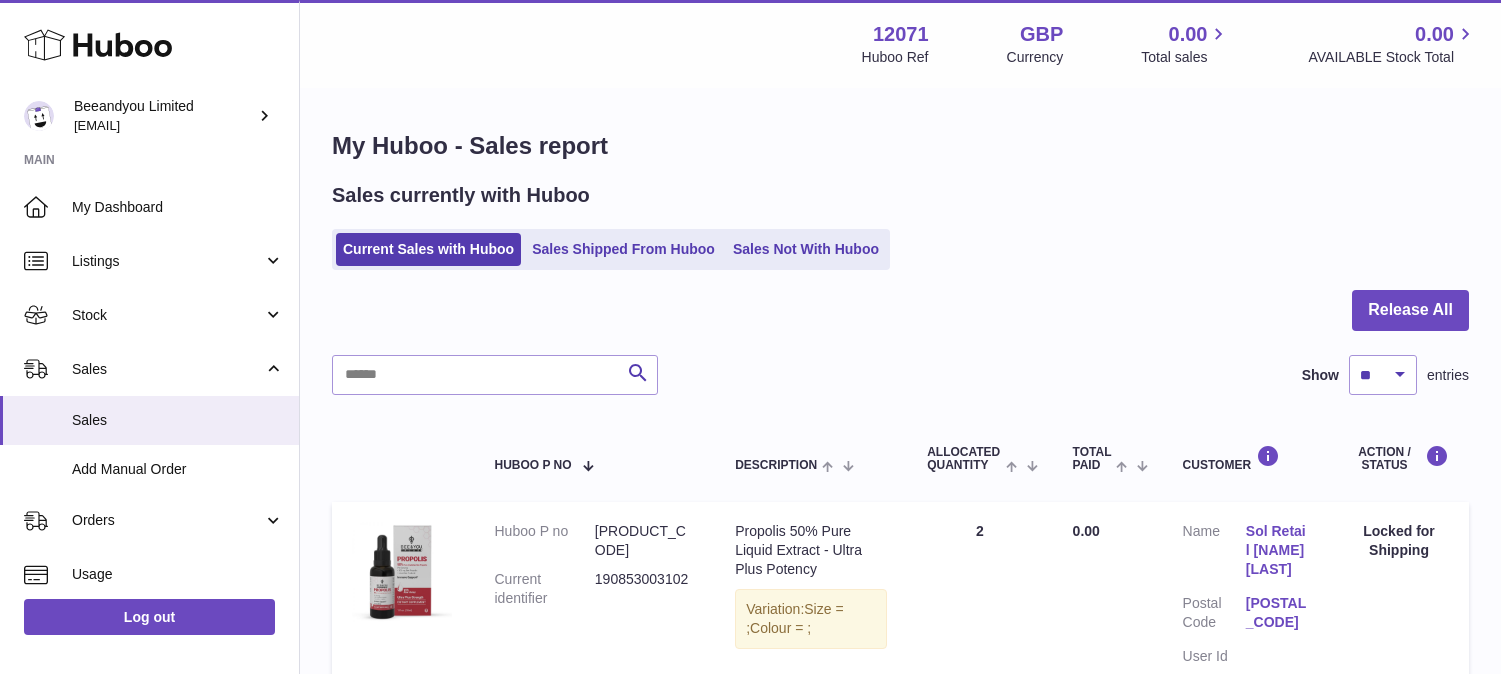 scroll, scrollTop: 0, scrollLeft: 0, axis: both 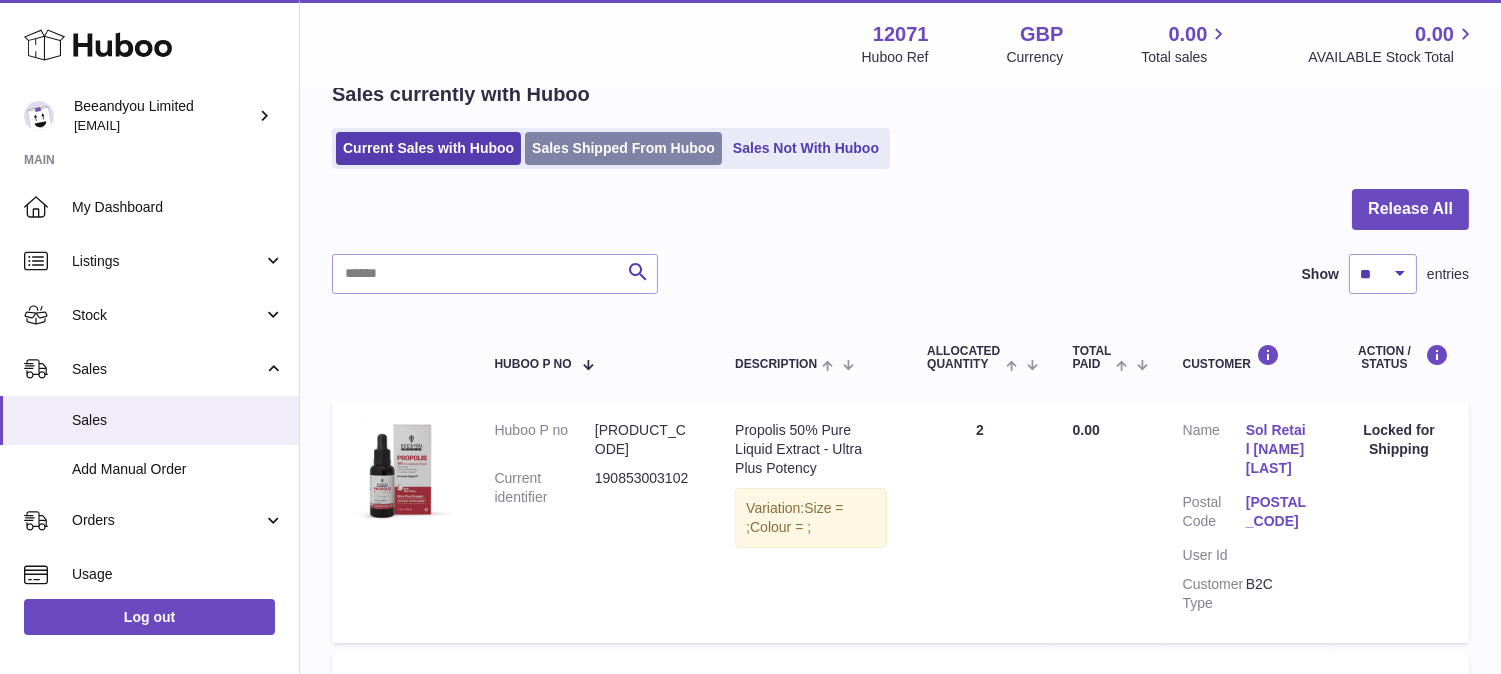 click on "Sales Shipped From Huboo" at bounding box center (623, 148) 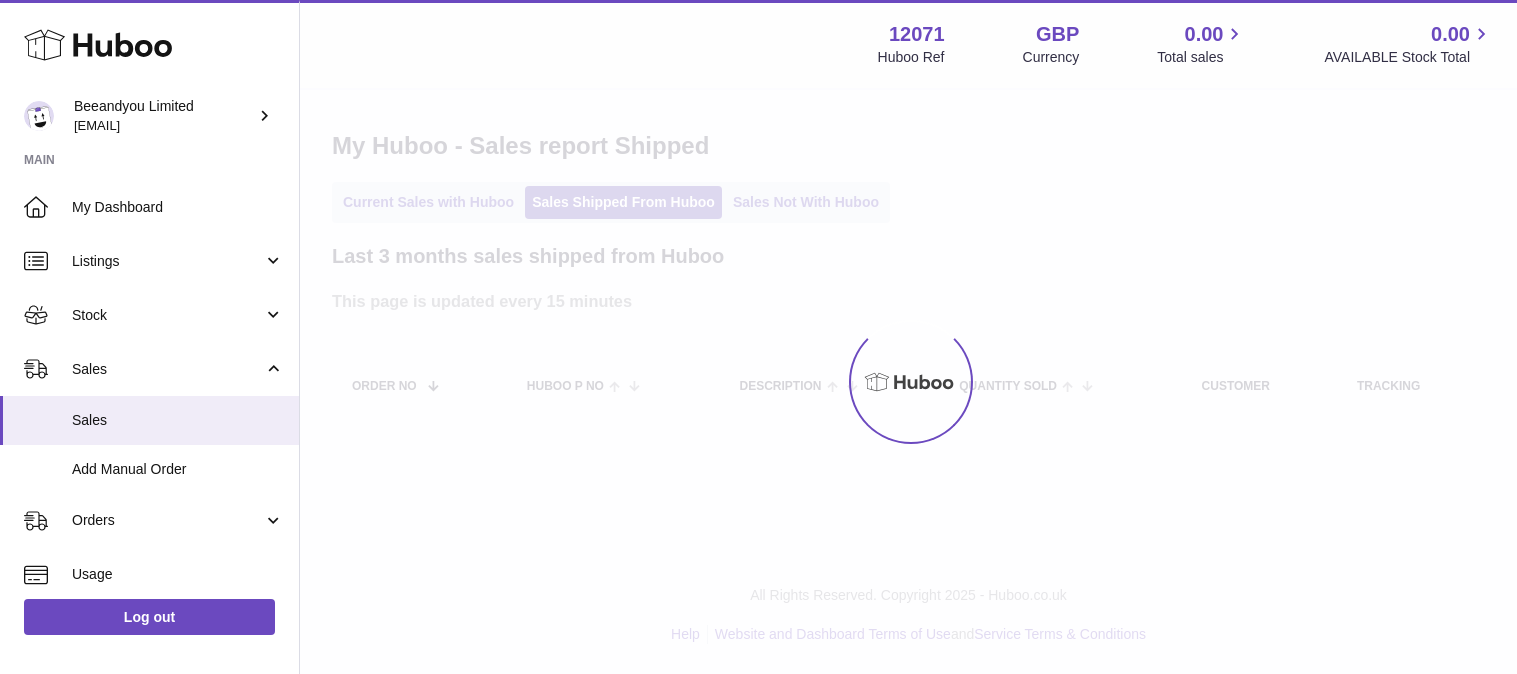 scroll, scrollTop: 0, scrollLeft: 0, axis: both 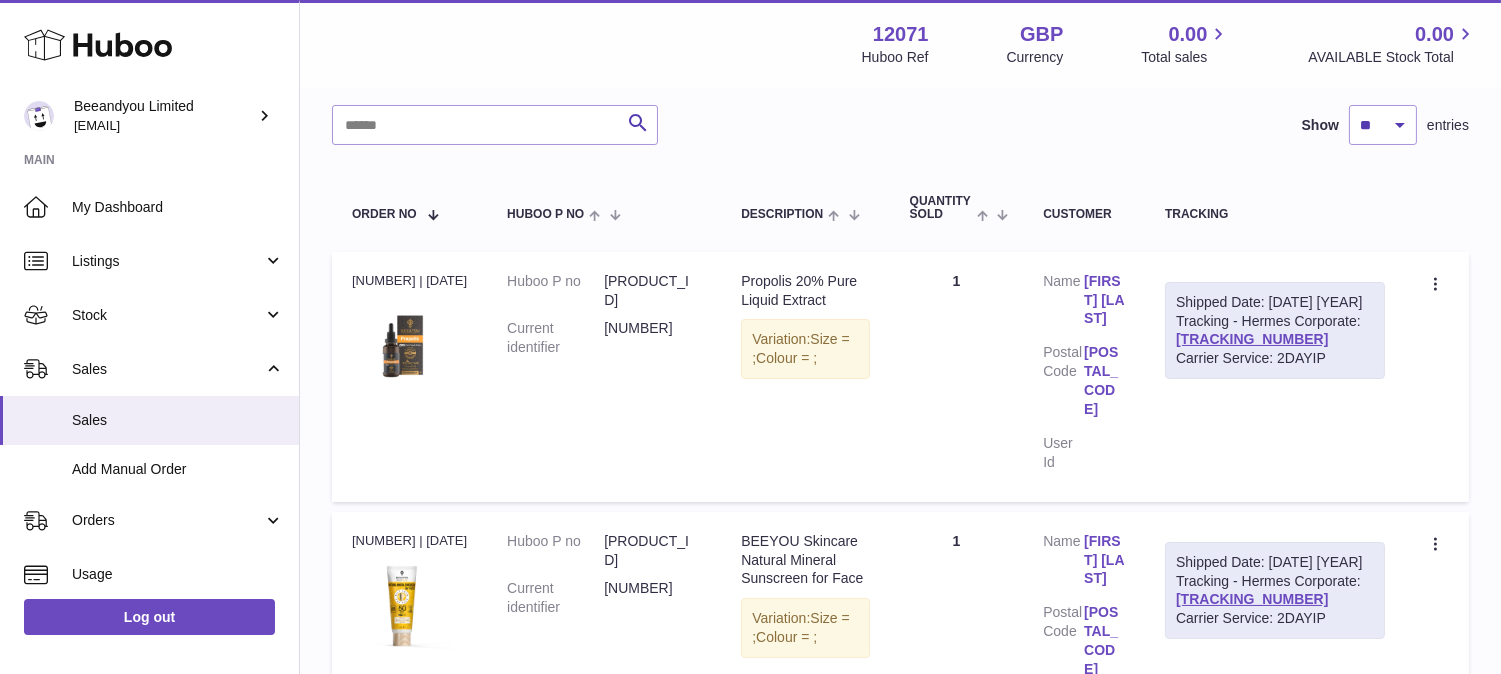 click on "Shipped Date: 21st Jul 2025
Tracking - Hermes Corporate:
H01HYA0050436486
Carrier Service: 2DAYIP" at bounding box center (1275, 377) 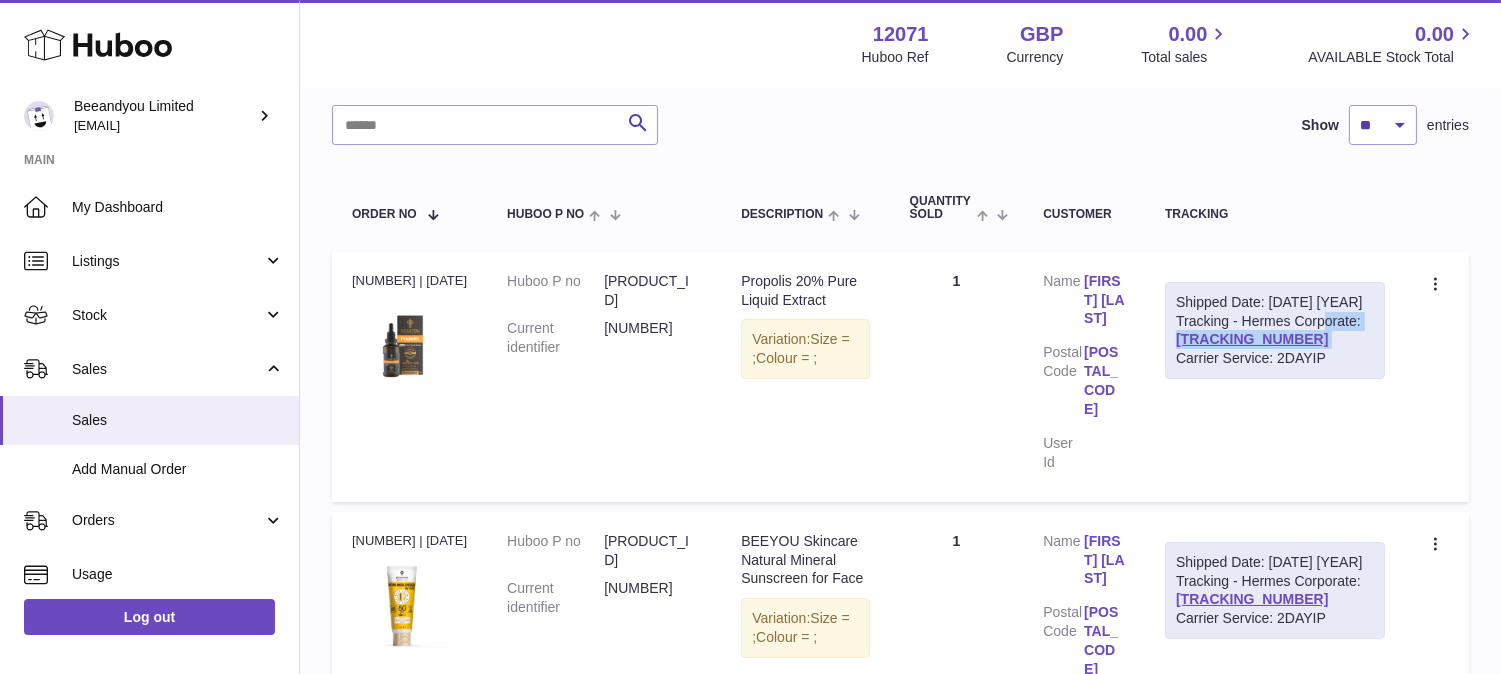 click on "Shipped Date: 21st Jul 2025
Tracking - Hermes Corporate:
H01HYA0050436486
Carrier Service: 2DAYIP" at bounding box center [1275, 377] 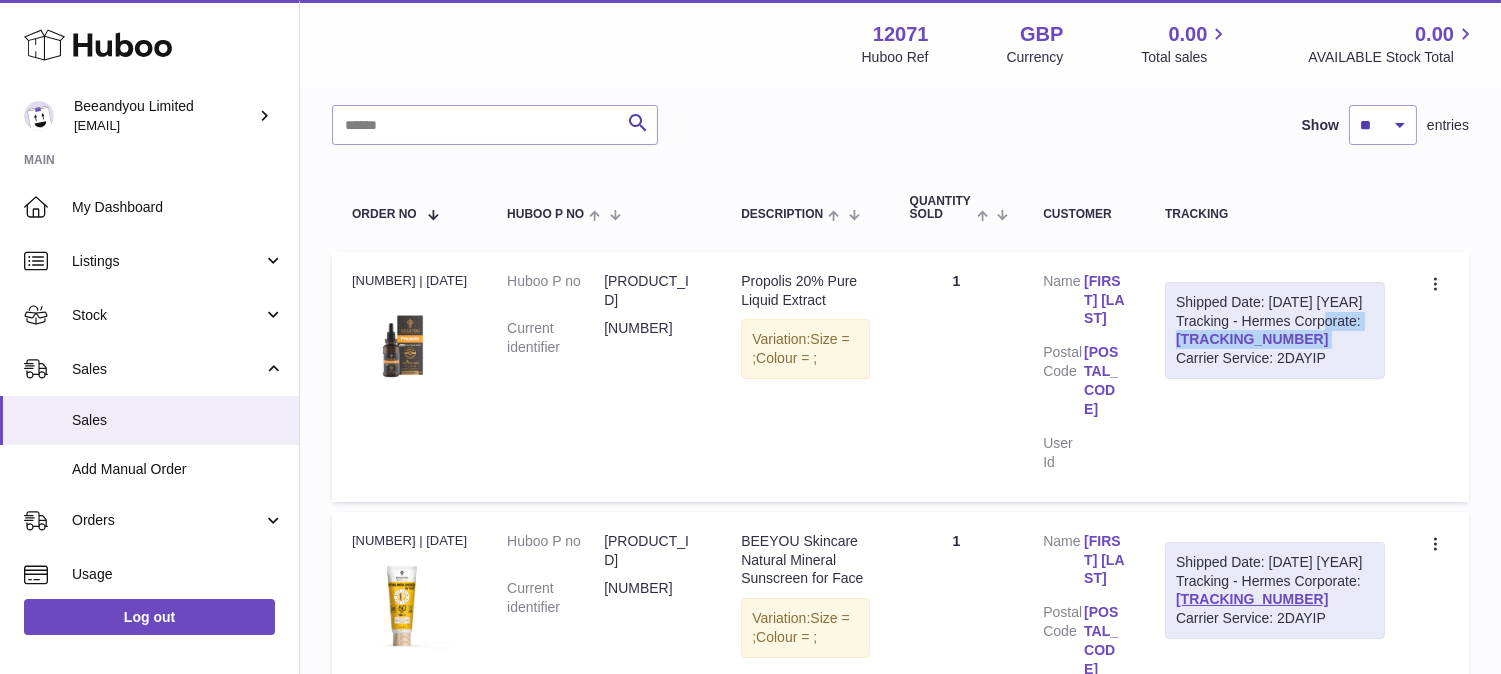 click on "H01HYA0050436486" at bounding box center [1252, 339] 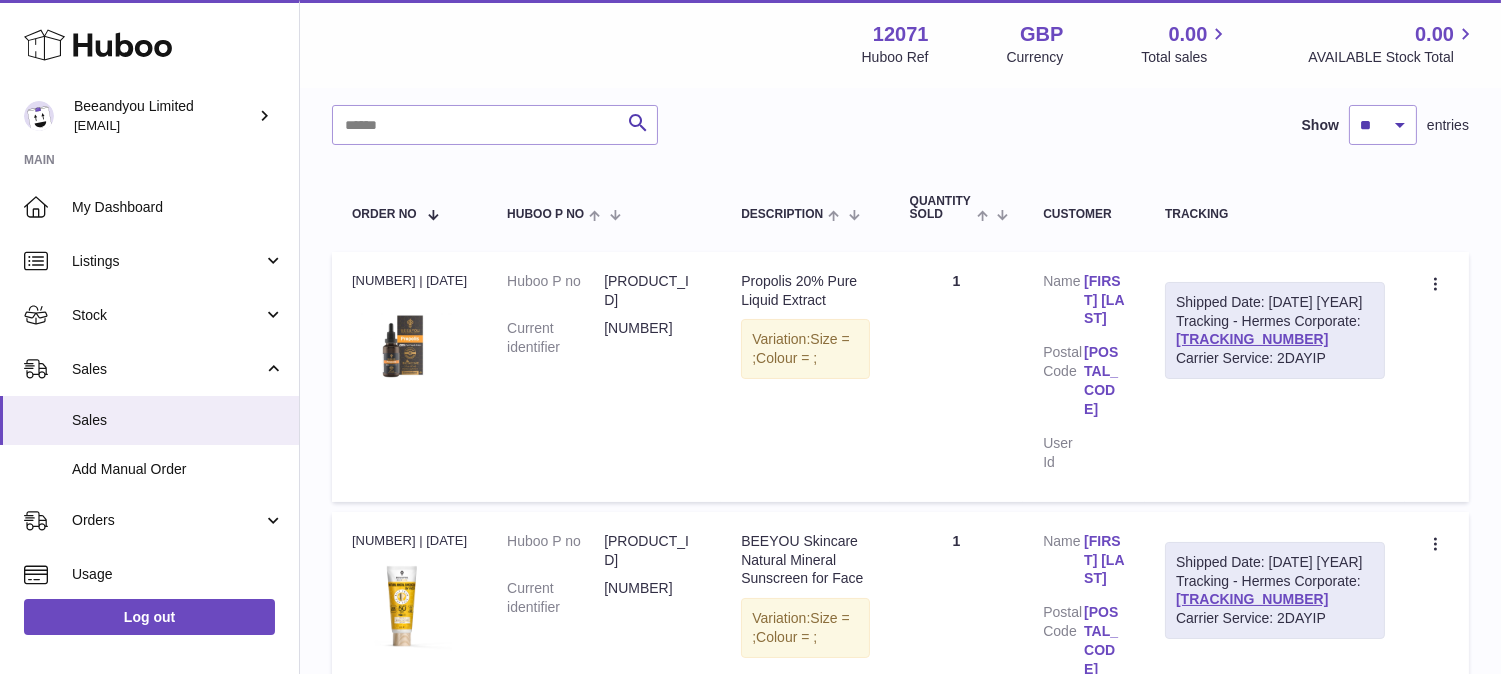 click on "Carrier Service: 2DAYIP" at bounding box center (1275, 358) 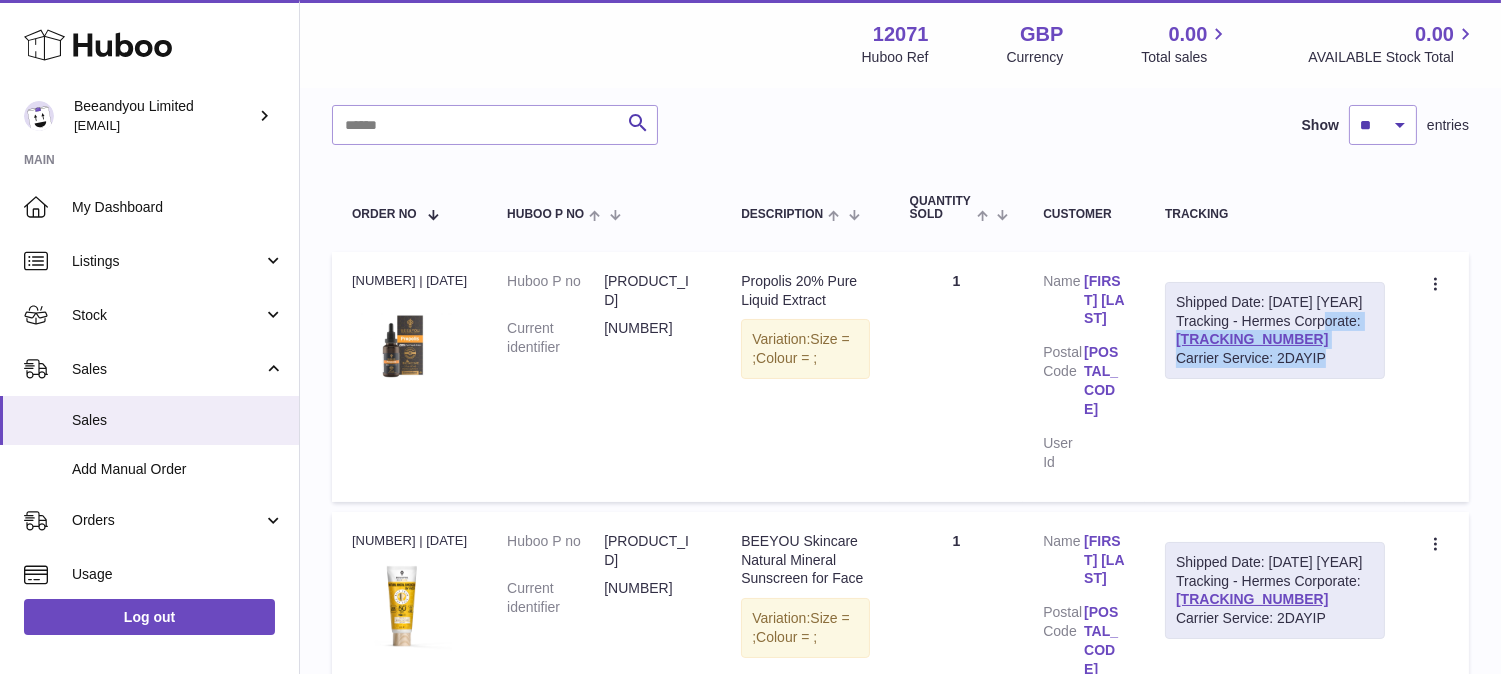 drag, startPoint x: 1315, startPoint y: 414, endPoint x: 1241, endPoint y: 341, distance: 103.947105 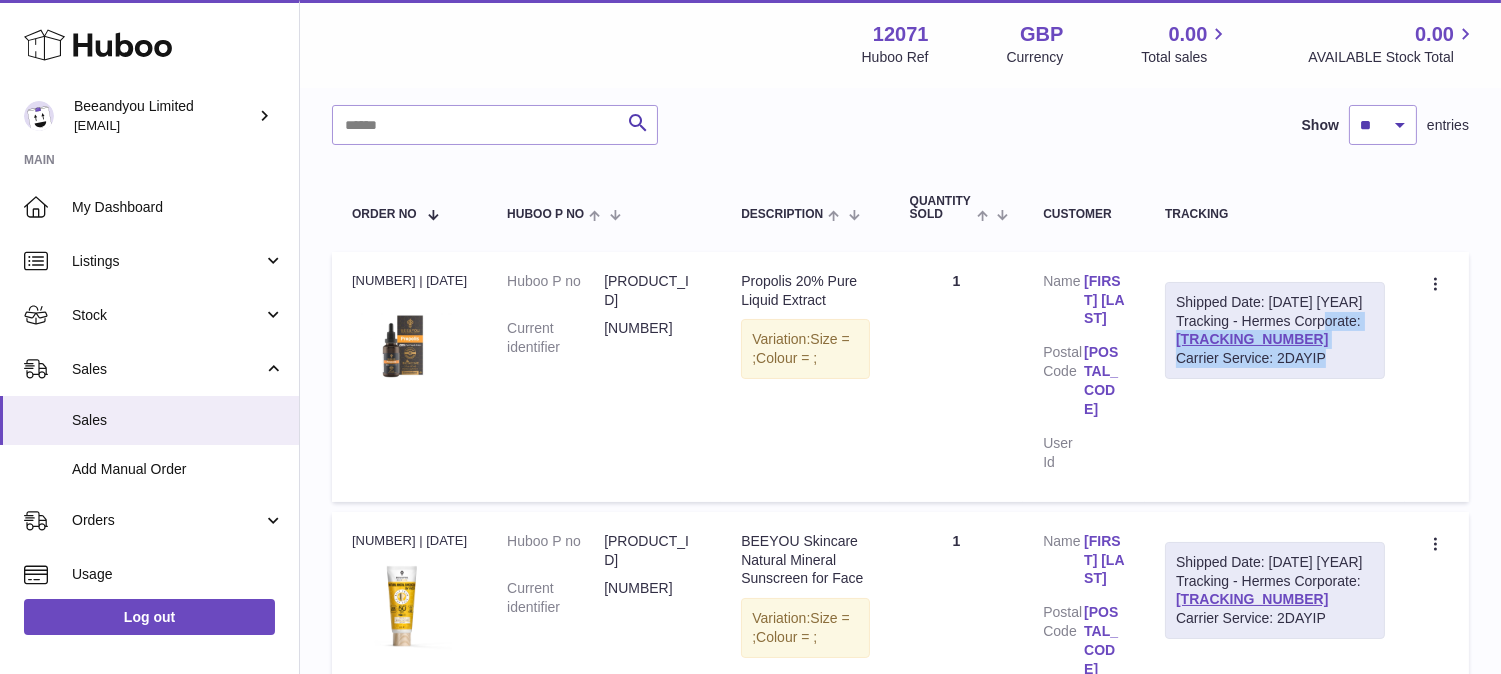 click on "Shipped Date: 21st Jul 2025
Tracking - Hermes Corporate:
H01HYA0050436486
Carrier Service: 2DAYIP" at bounding box center [1275, 331] 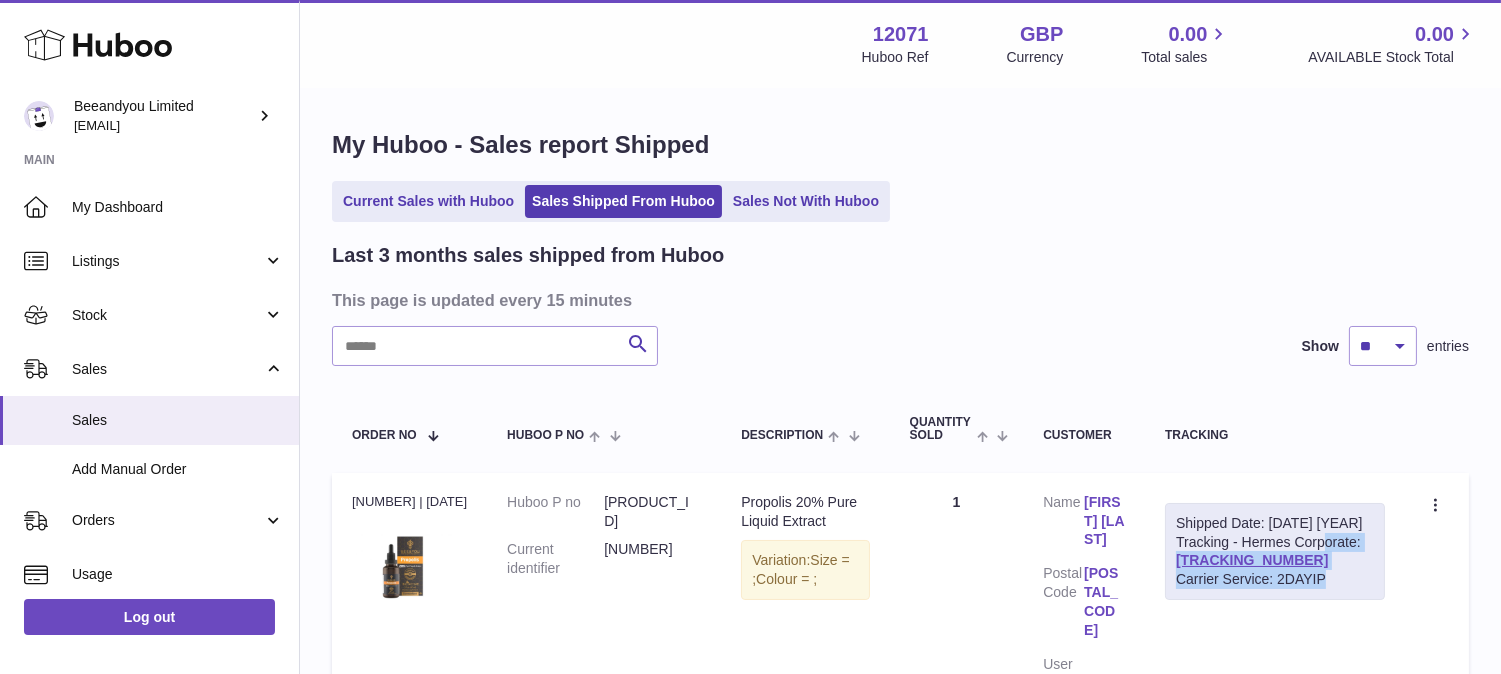 scroll, scrollTop: 0, scrollLeft: 0, axis: both 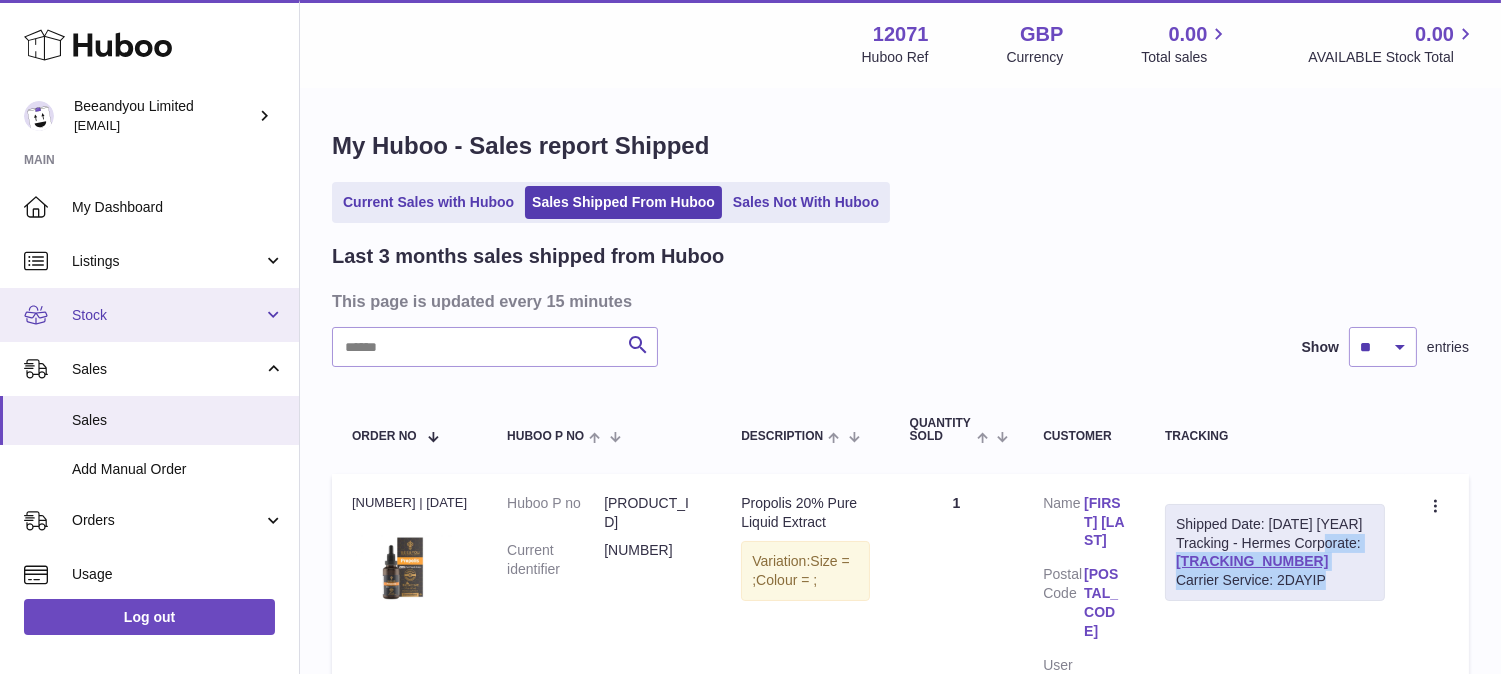 click on "Stock" at bounding box center (149, 315) 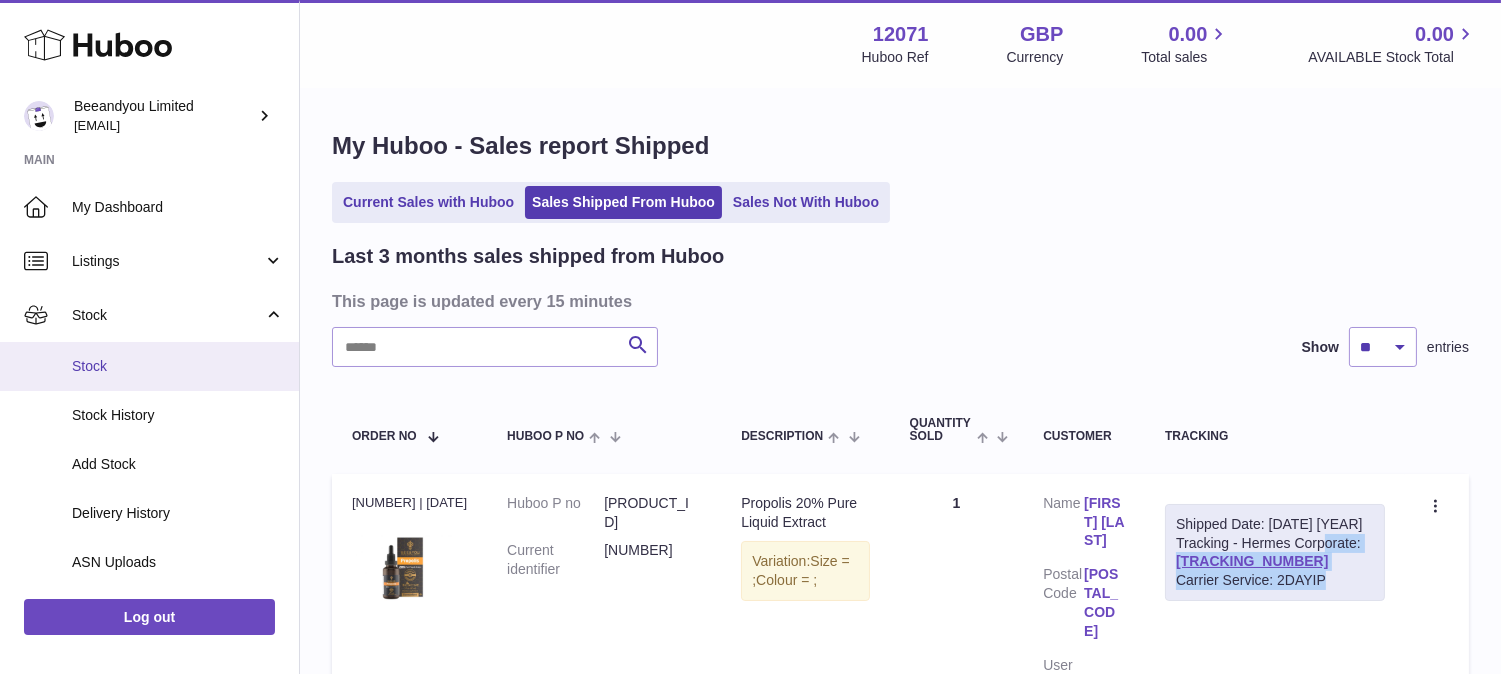 click on "Stock" at bounding box center [178, 366] 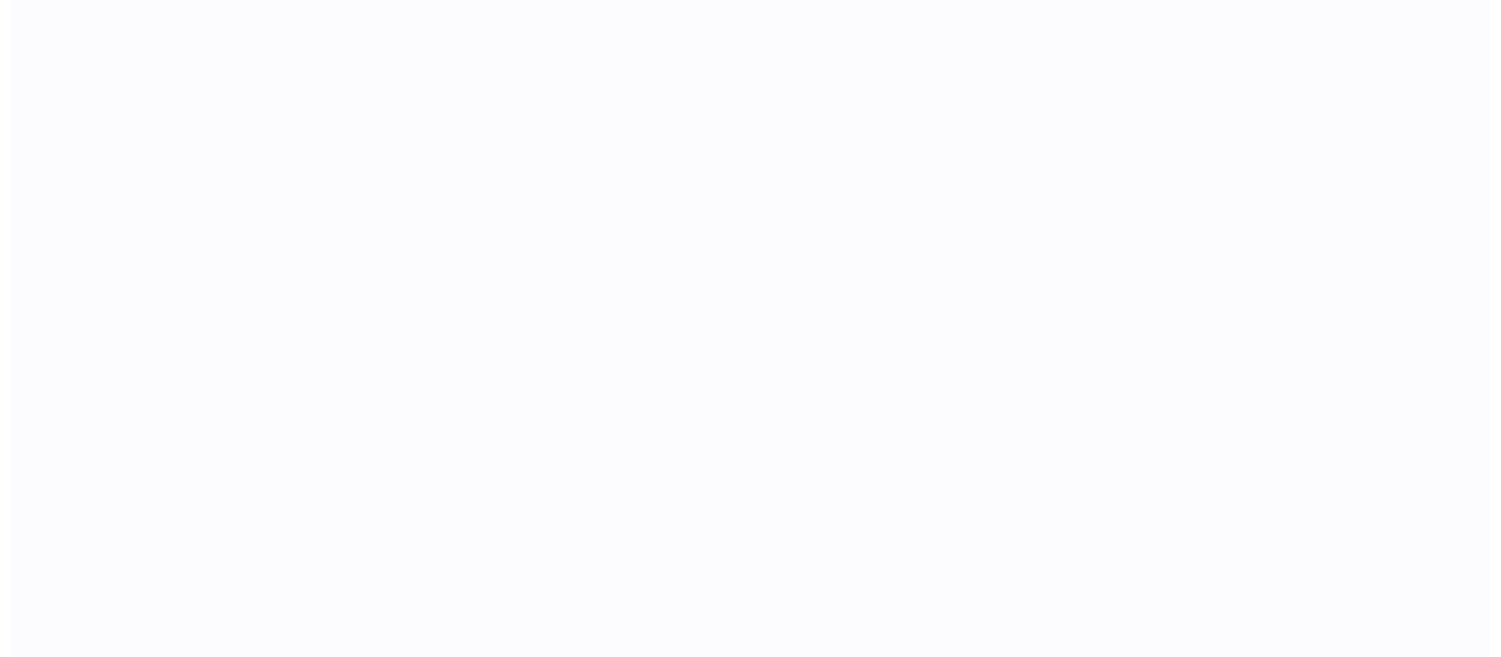 scroll, scrollTop: 0, scrollLeft: 0, axis: both 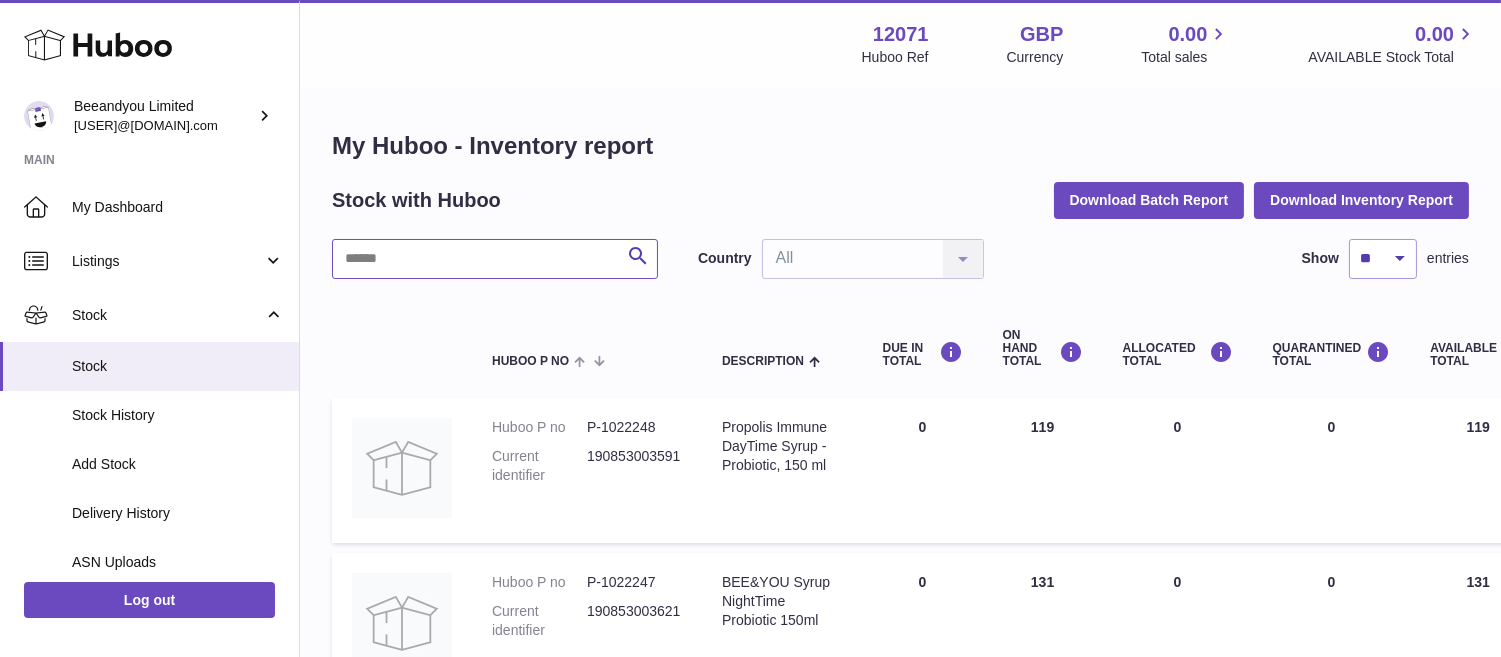 drag, startPoint x: 528, startPoint y: 257, endPoint x: 503, endPoint y: 271, distance: 28.653097 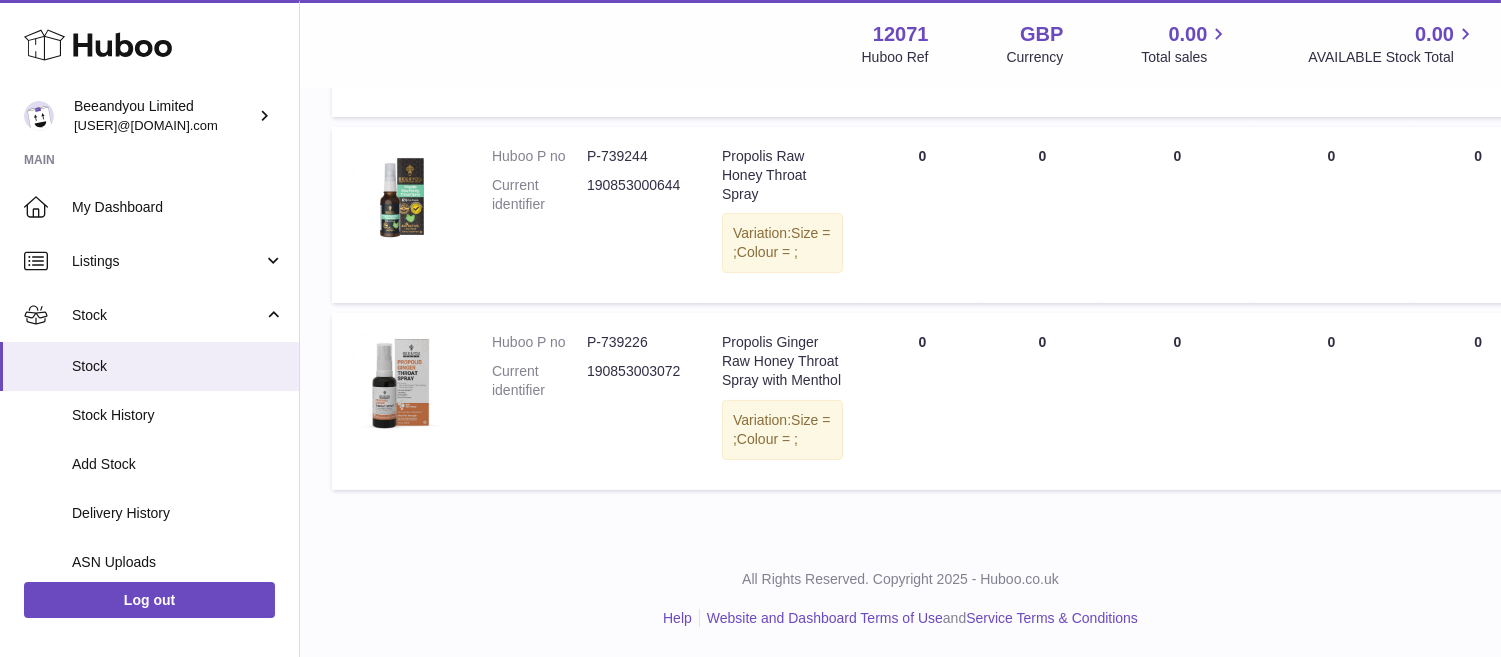 scroll, scrollTop: 821, scrollLeft: 0, axis: vertical 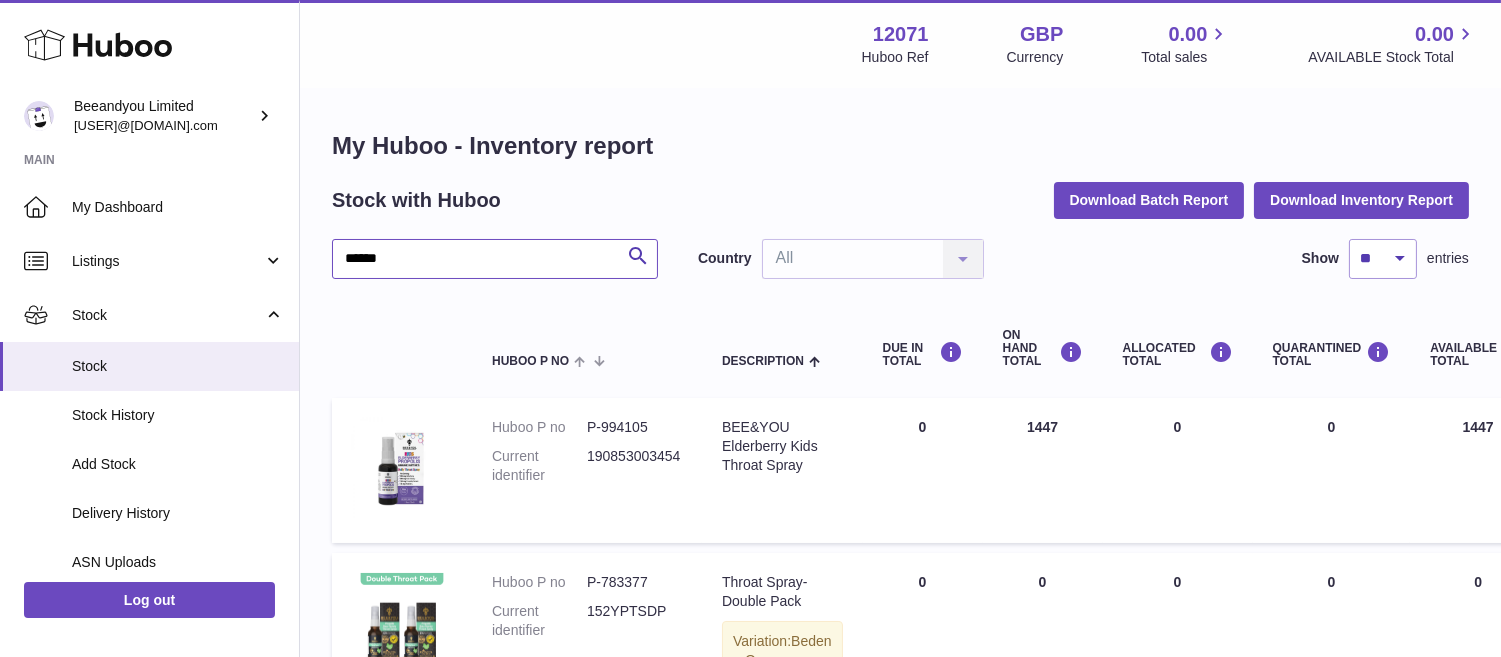 click on "******" at bounding box center (495, 259) 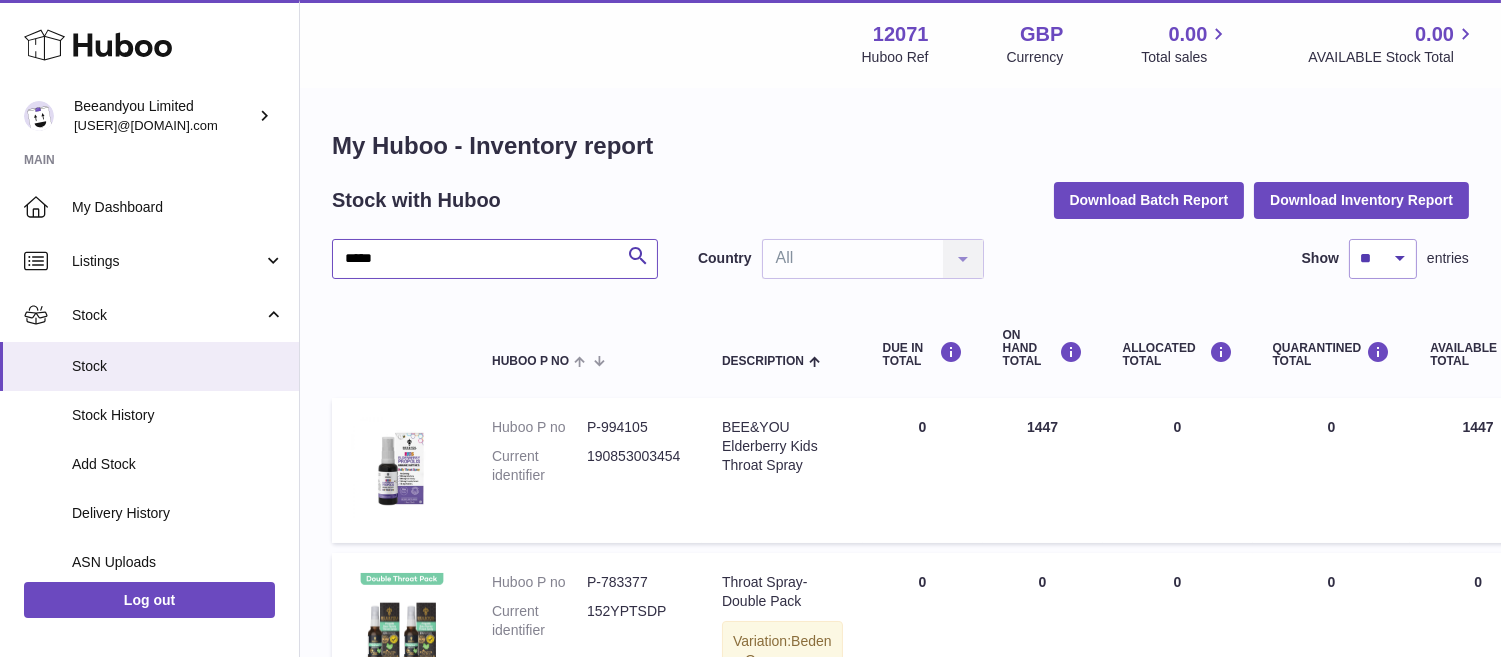 type on "*****" 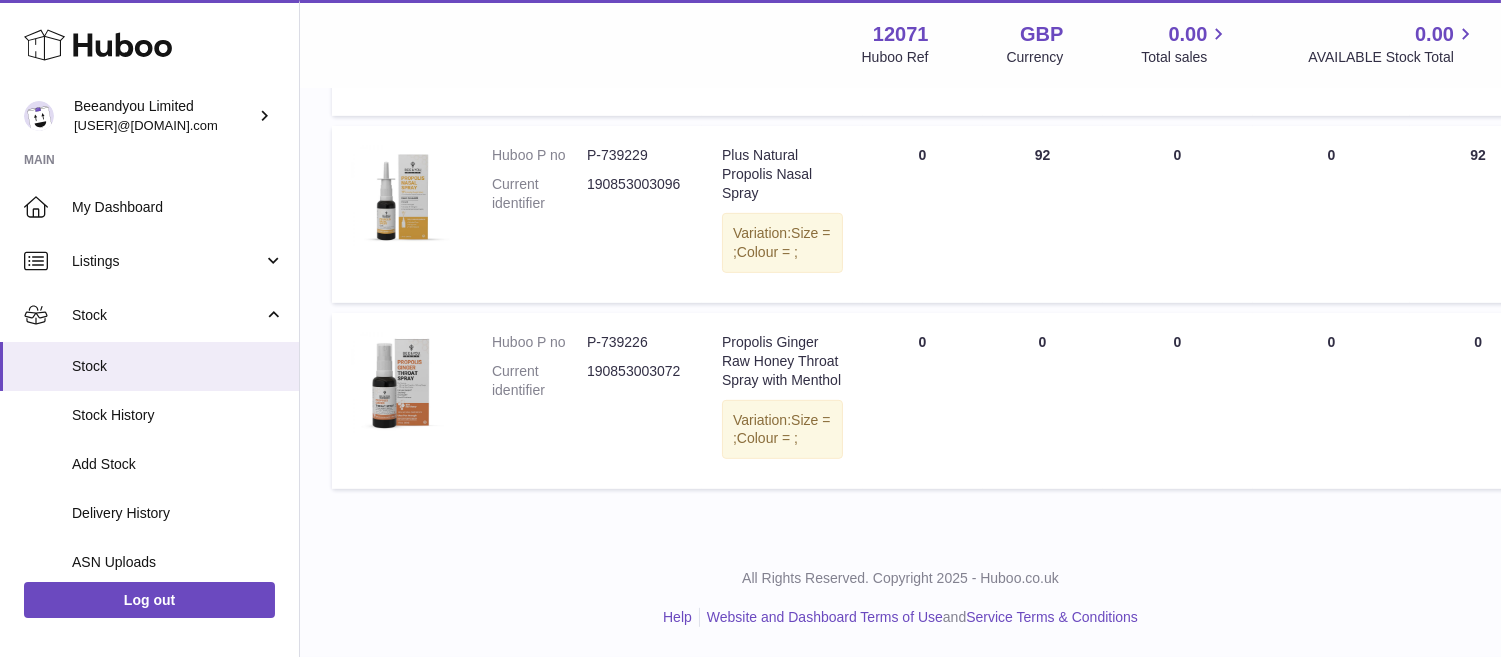 scroll, scrollTop: 1662, scrollLeft: 0, axis: vertical 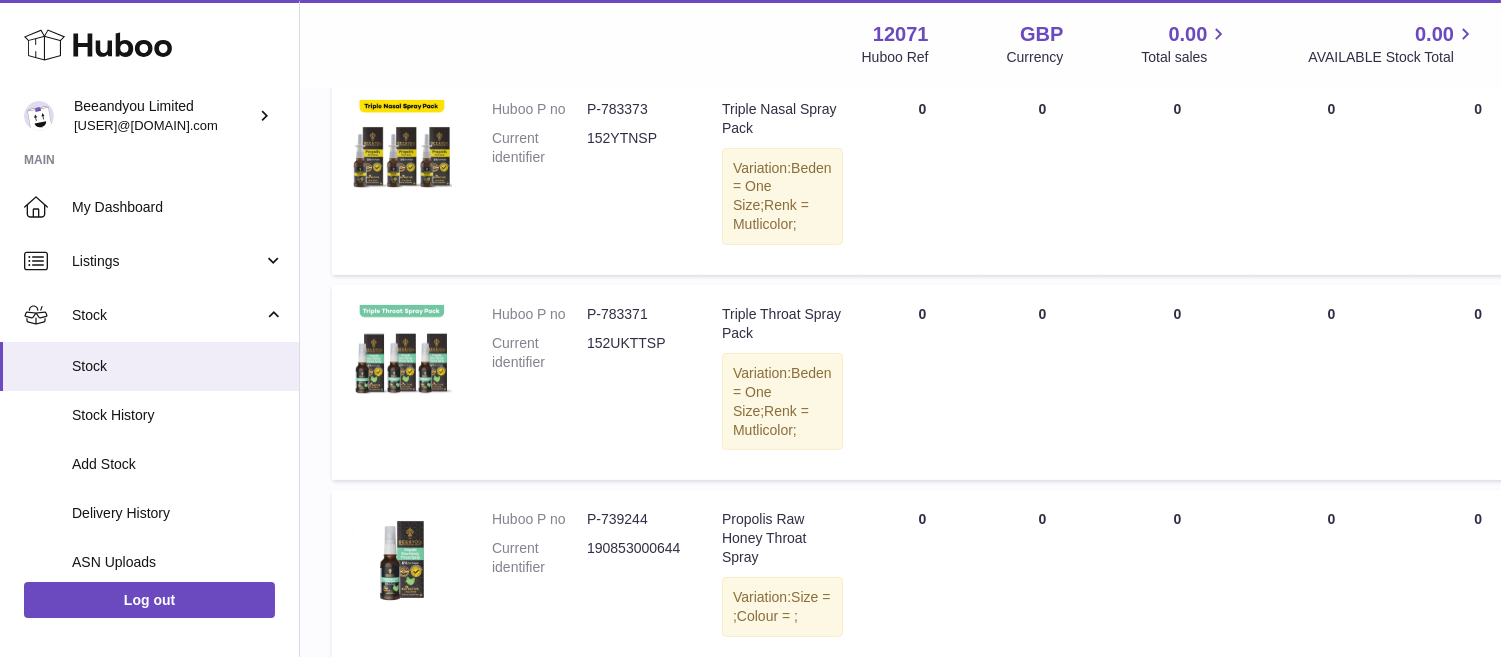 click 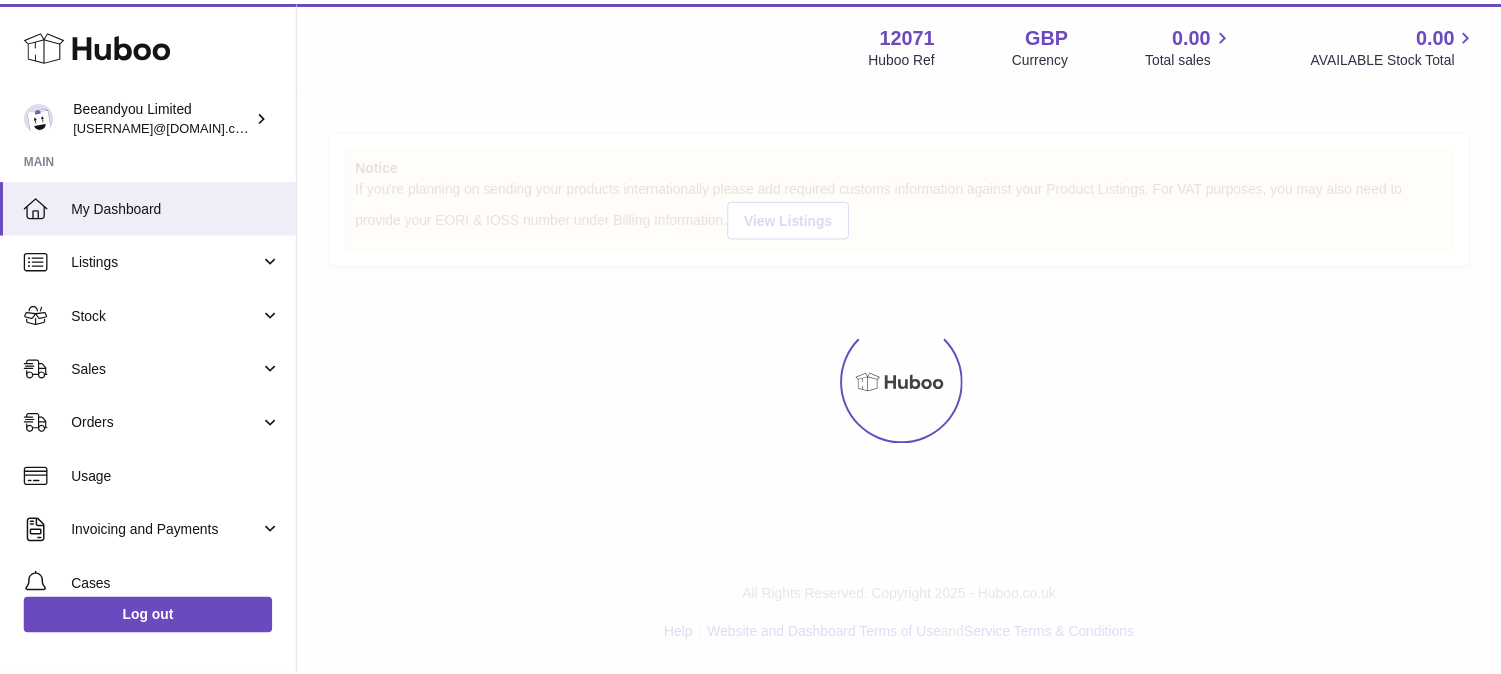 scroll, scrollTop: 0, scrollLeft: 0, axis: both 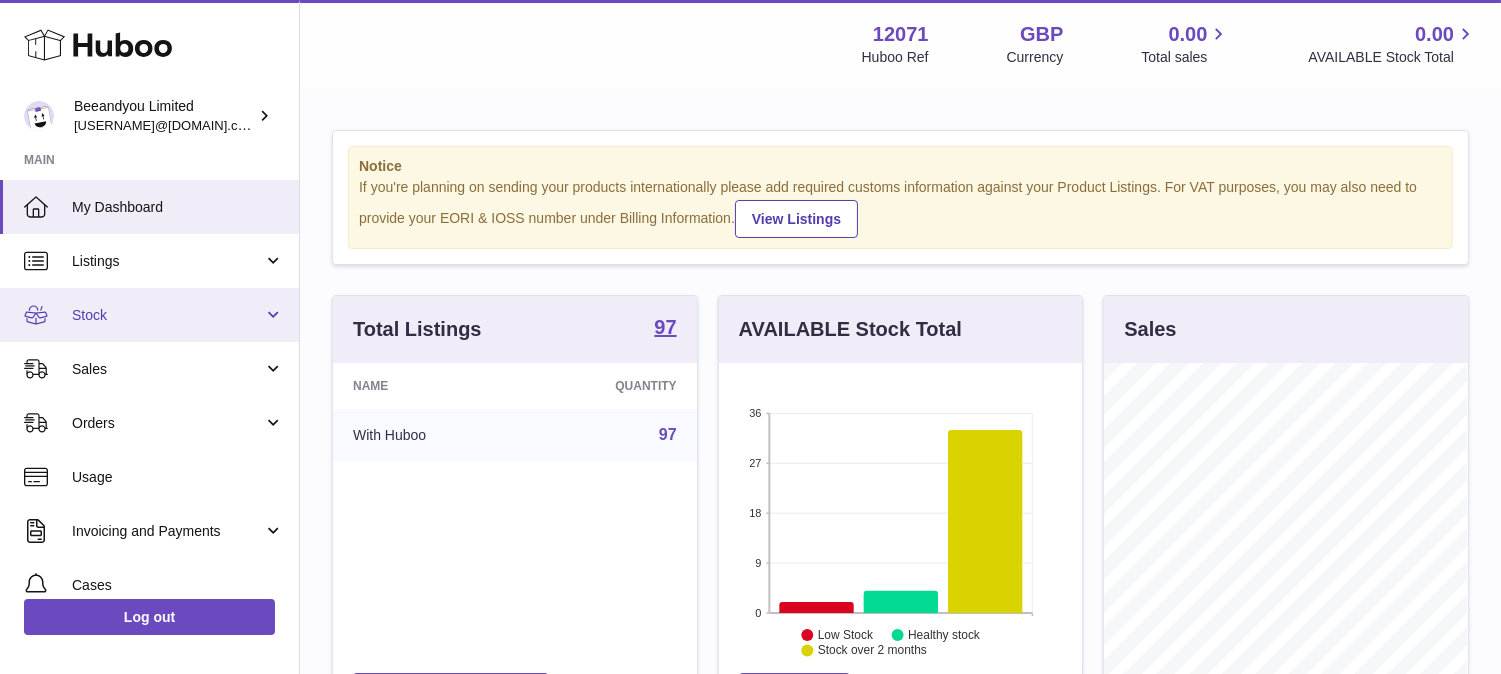 click on "Stock" at bounding box center (167, 315) 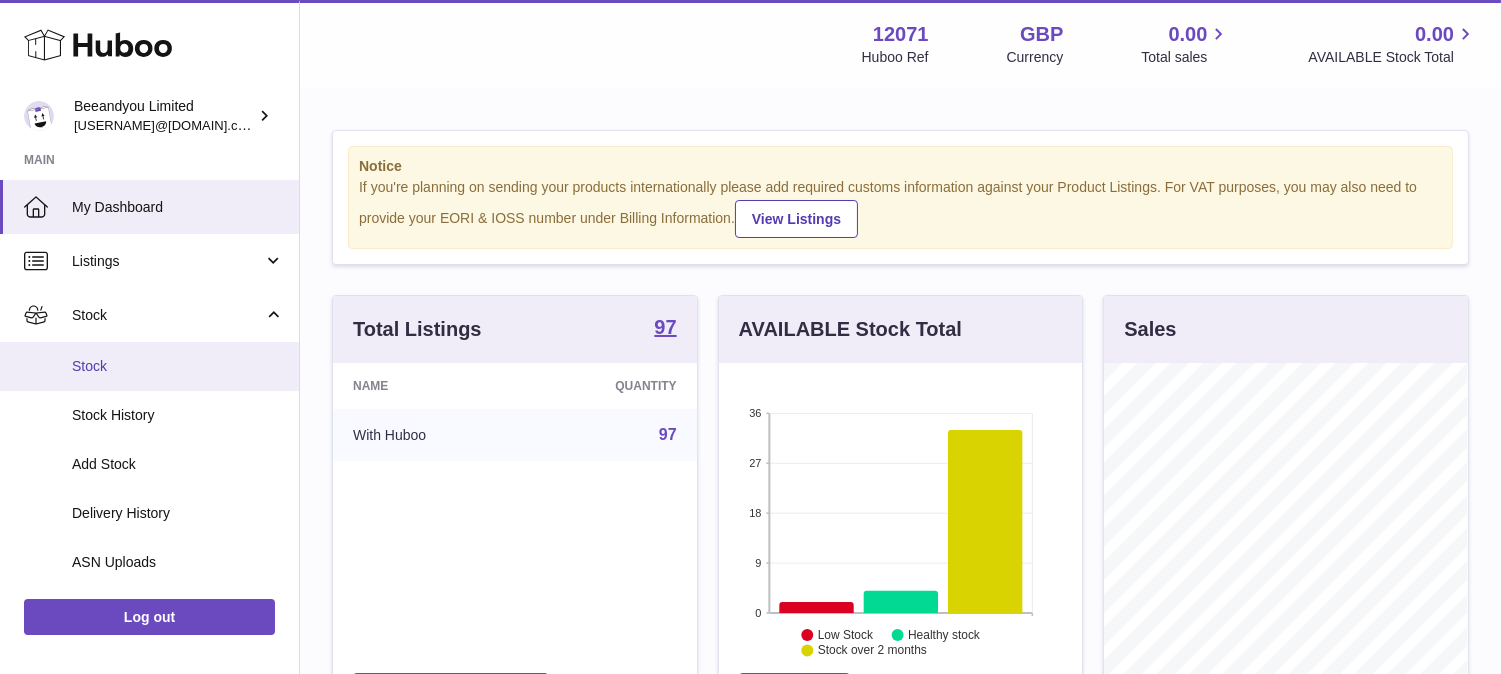 click on "Stock" at bounding box center (178, 366) 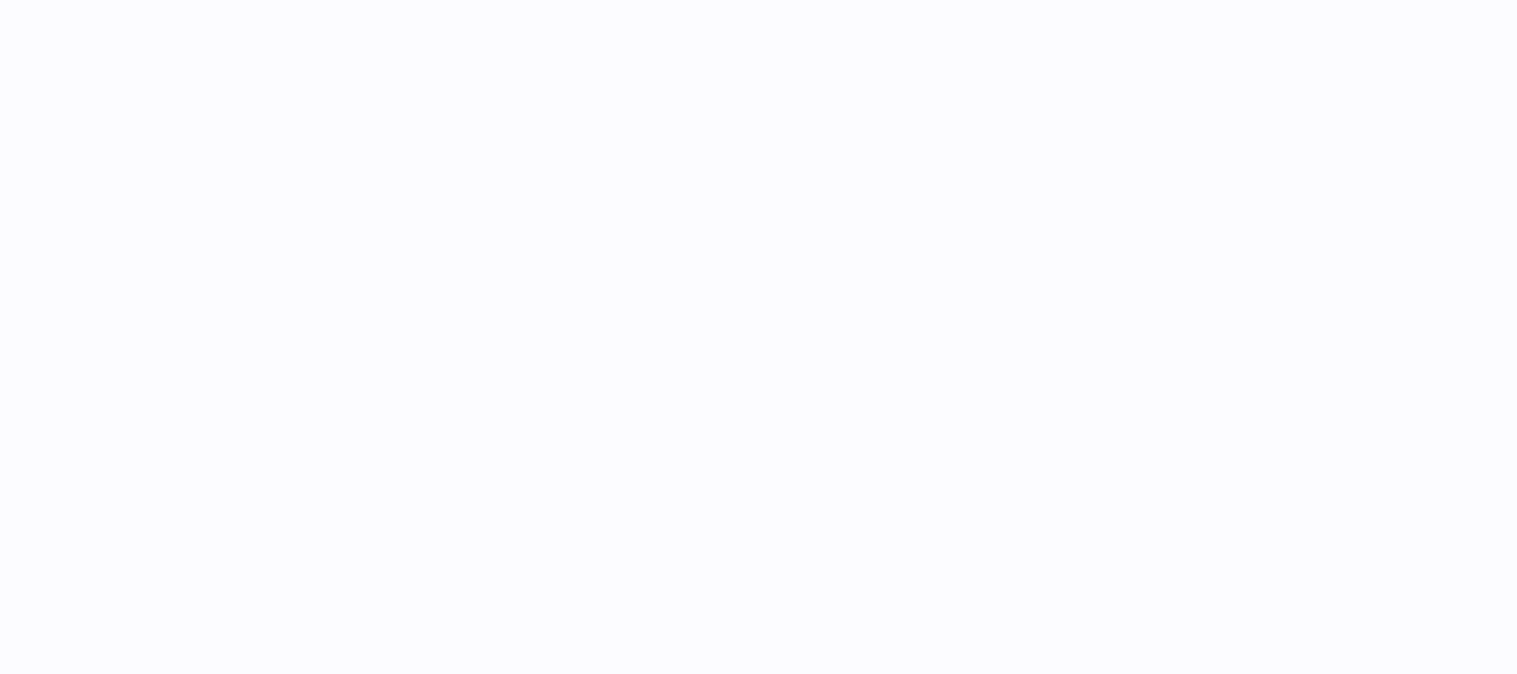 scroll, scrollTop: 0, scrollLeft: 0, axis: both 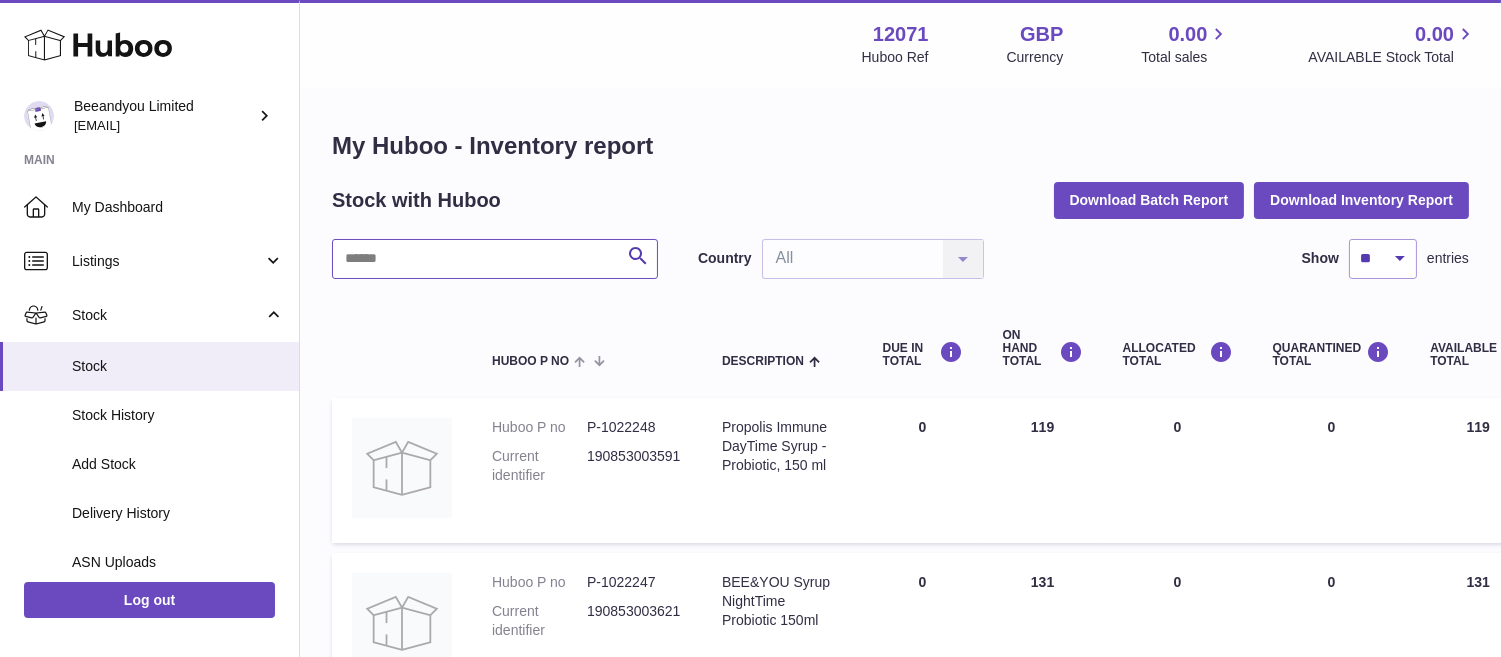 drag, startPoint x: 404, startPoint y: 265, endPoint x: 380, endPoint y: 270, distance: 24.5153 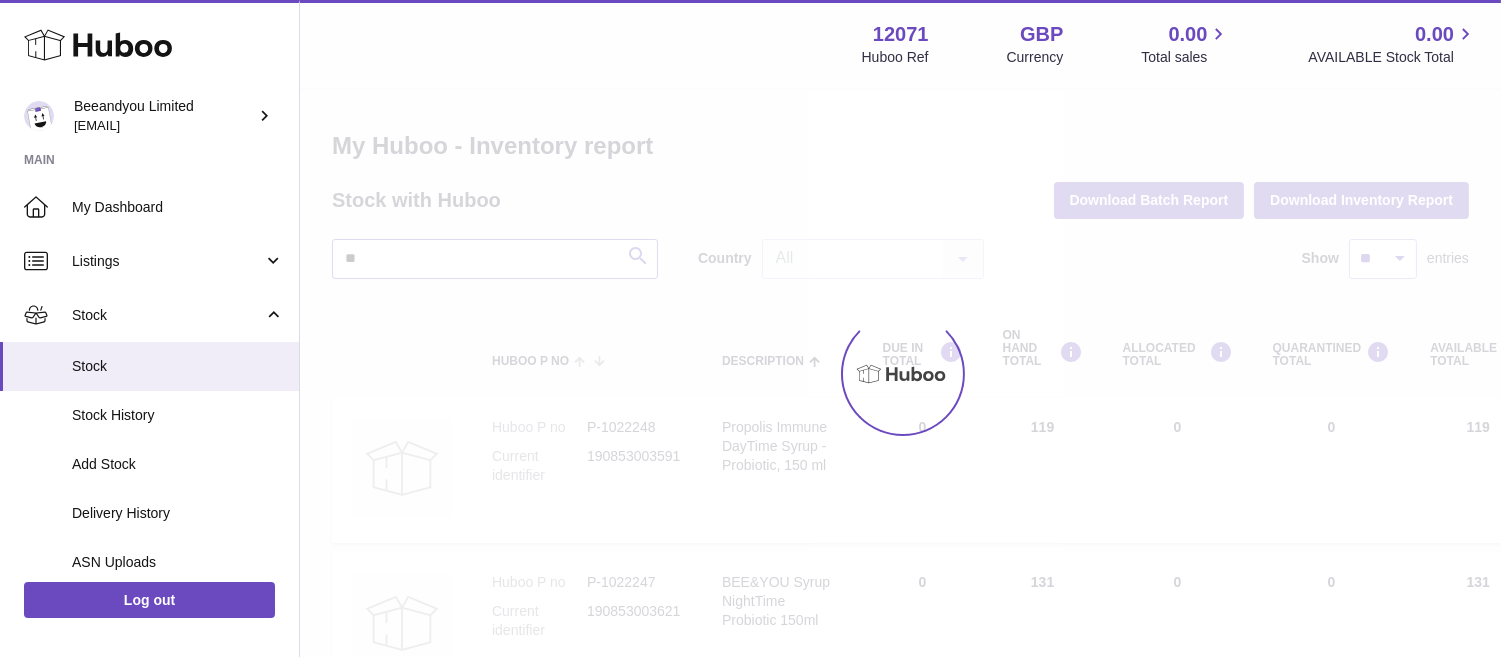 type on "*" 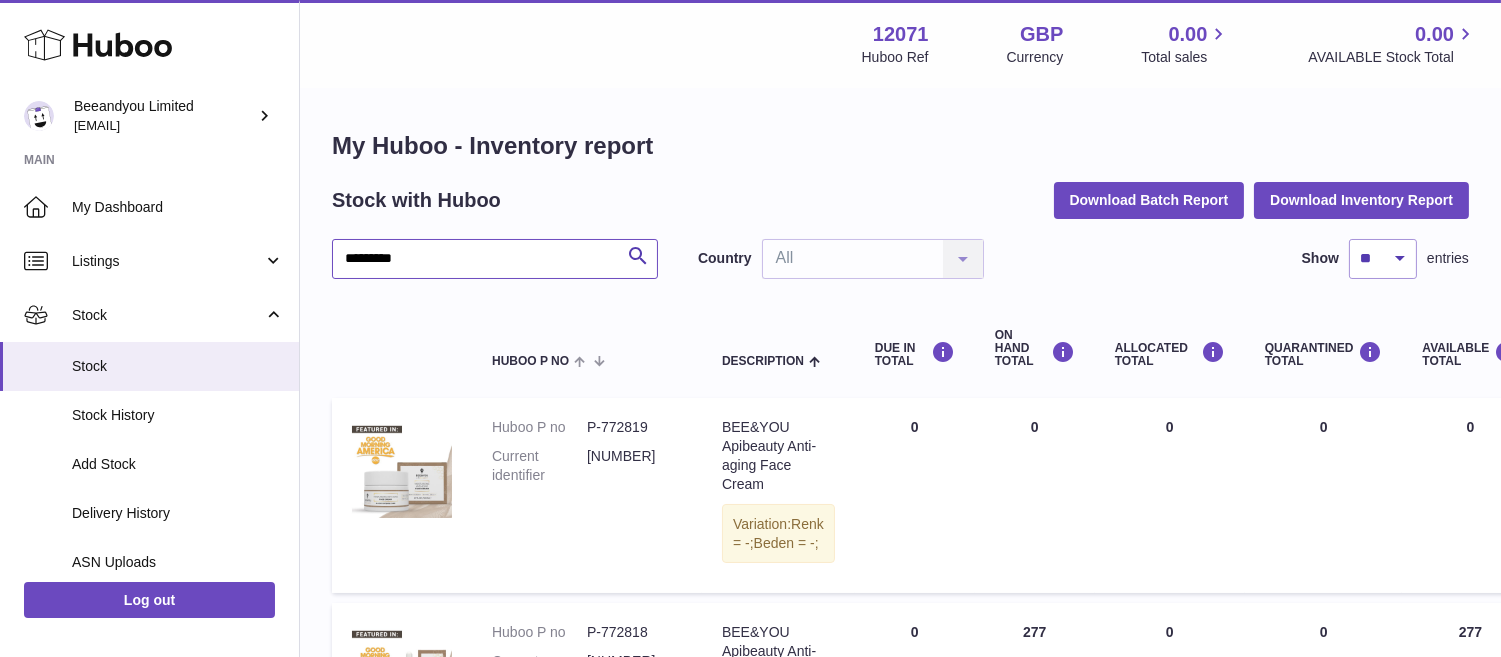 type on "*********" 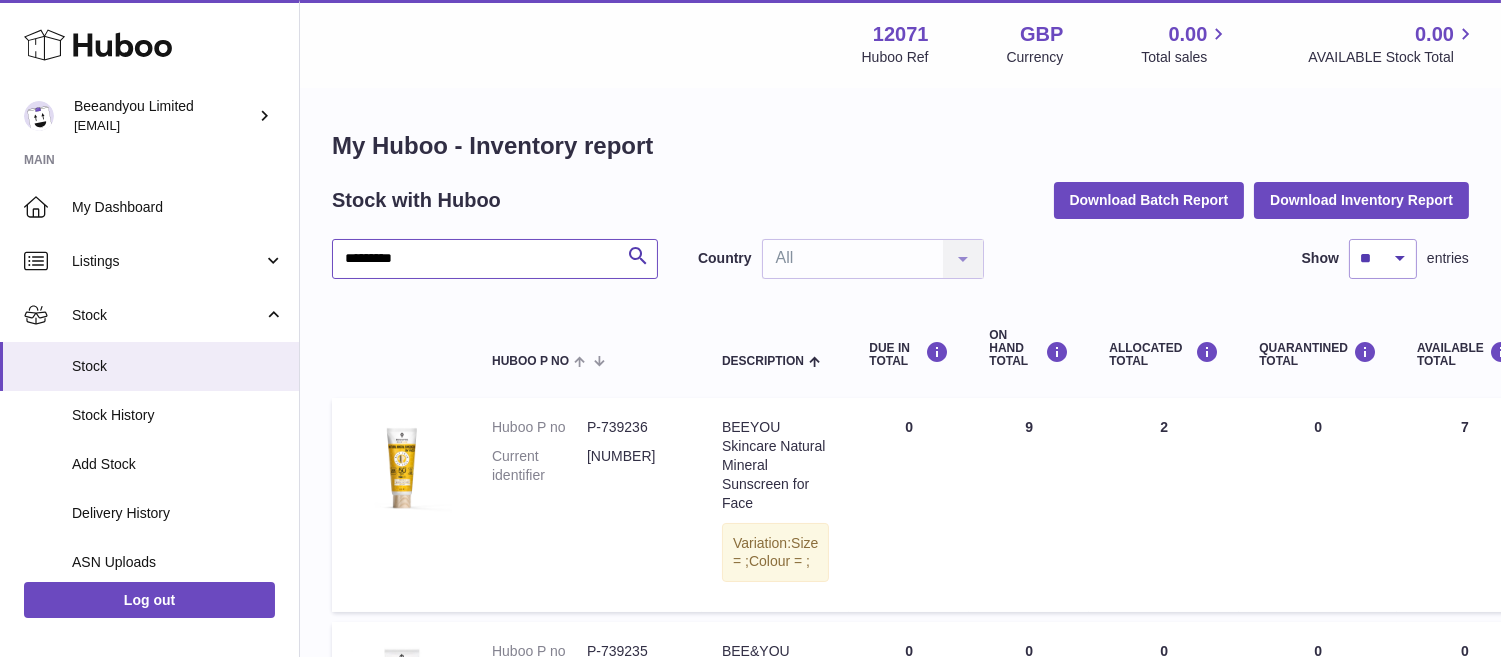 scroll, scrollTop: 222, scrollLeft: 0, axis: vertical 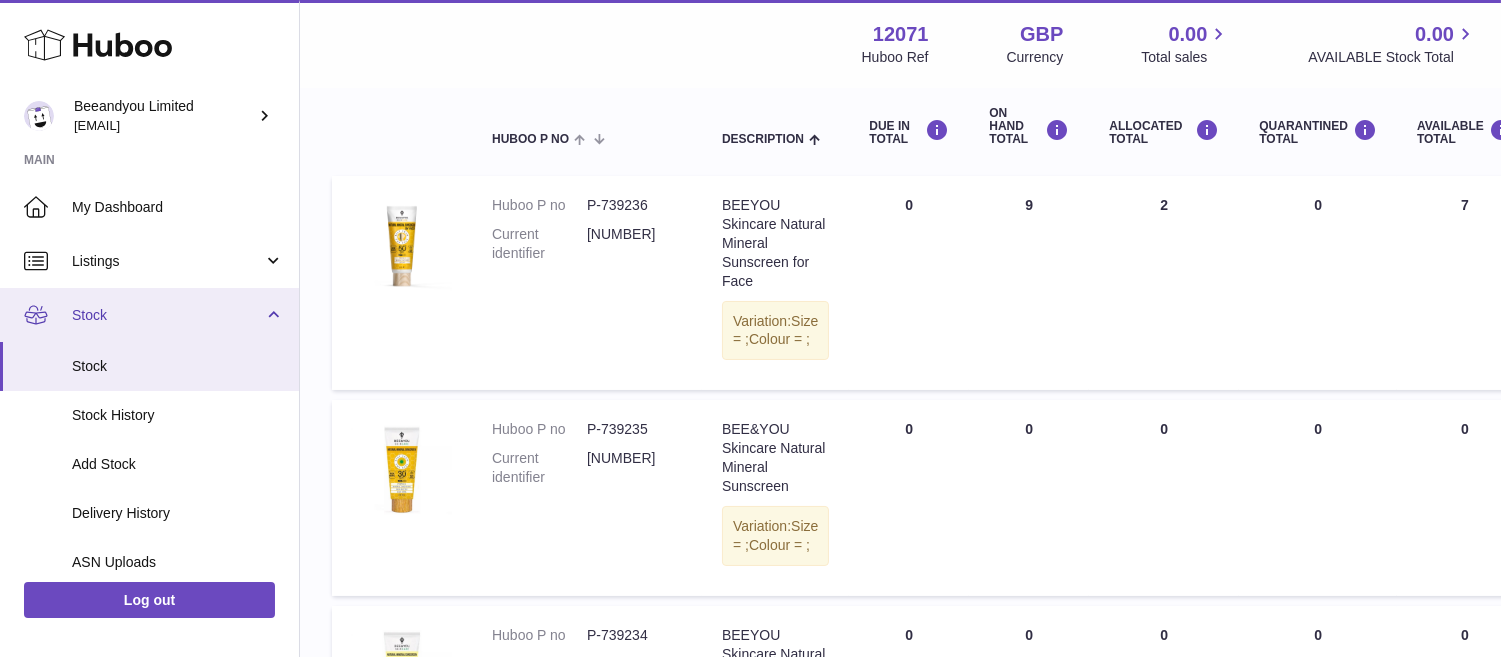 click on "Stock" at bounding box center [149, 315] 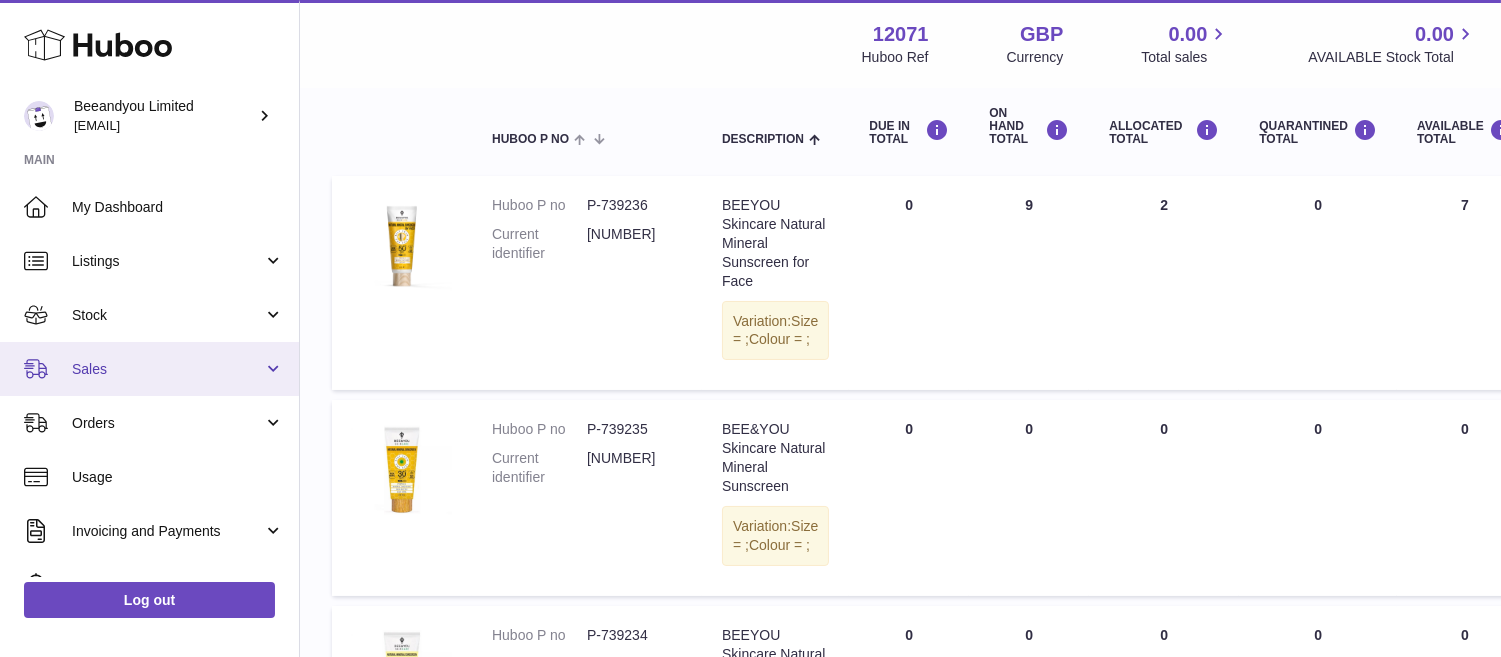 click on "Sales" at bounding box center (167, 369) 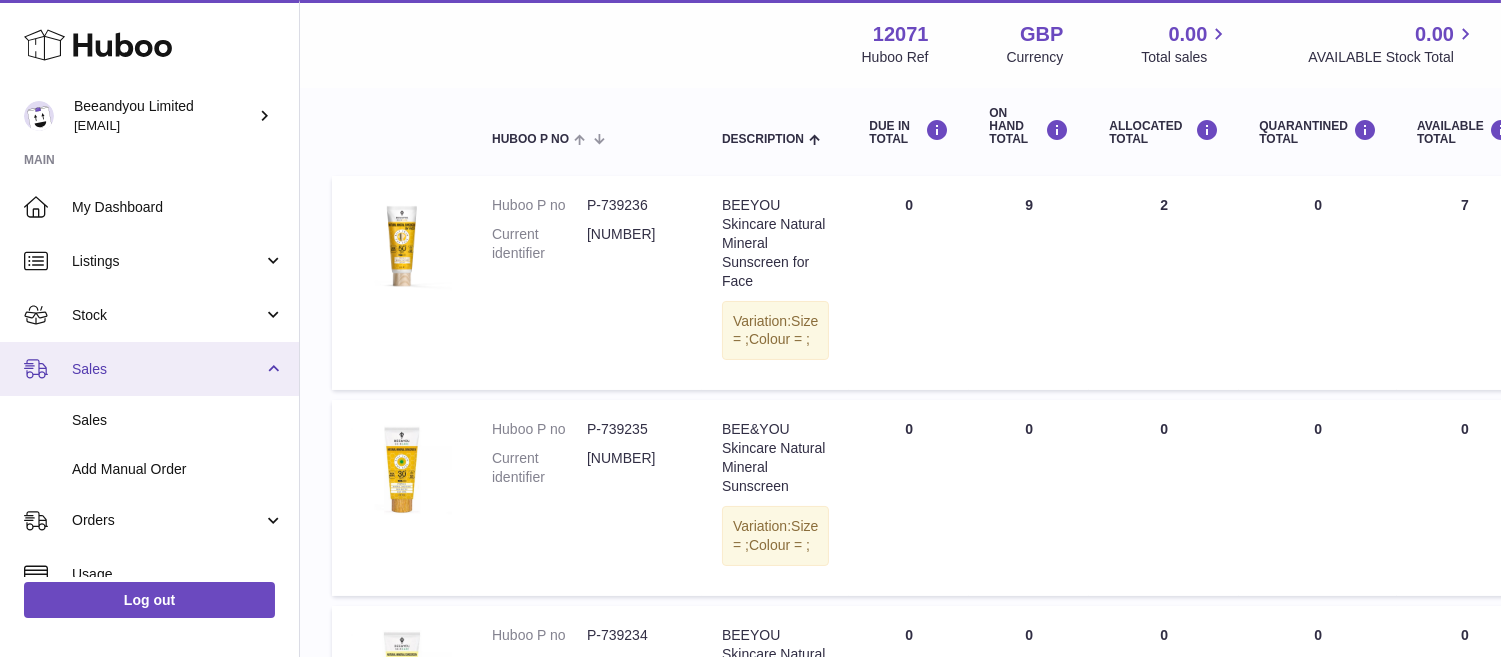 click on "Sales" at bounding box center [167, 369] 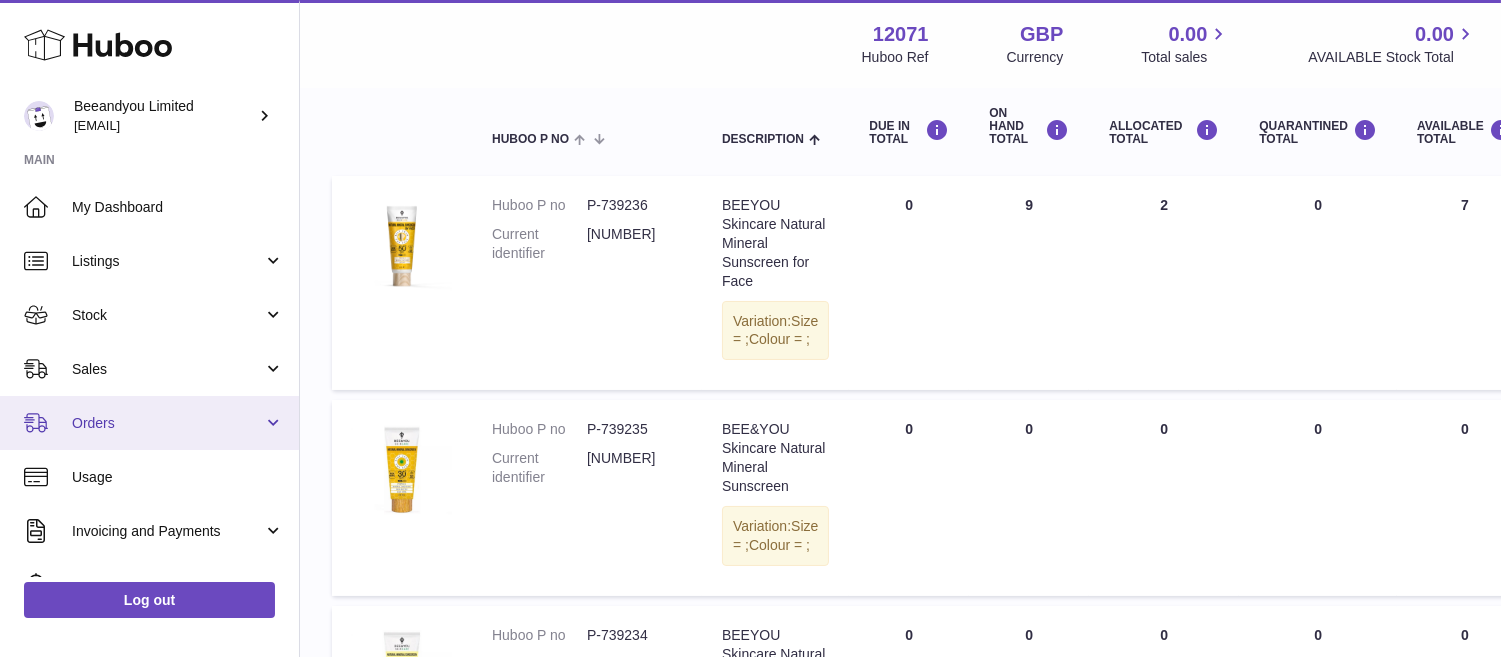 click on "Orders" at bounding box center (167, 423) 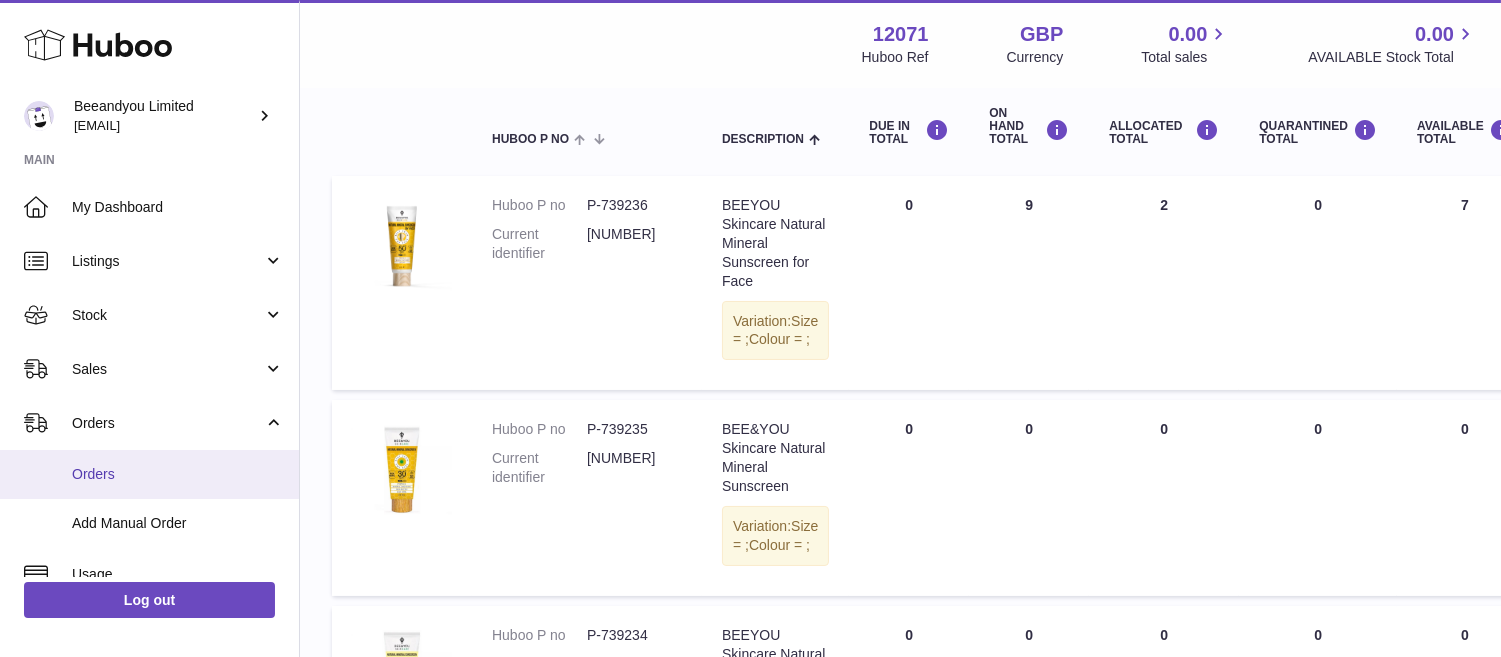 click on "Orders" at bounding box center [149, 474] 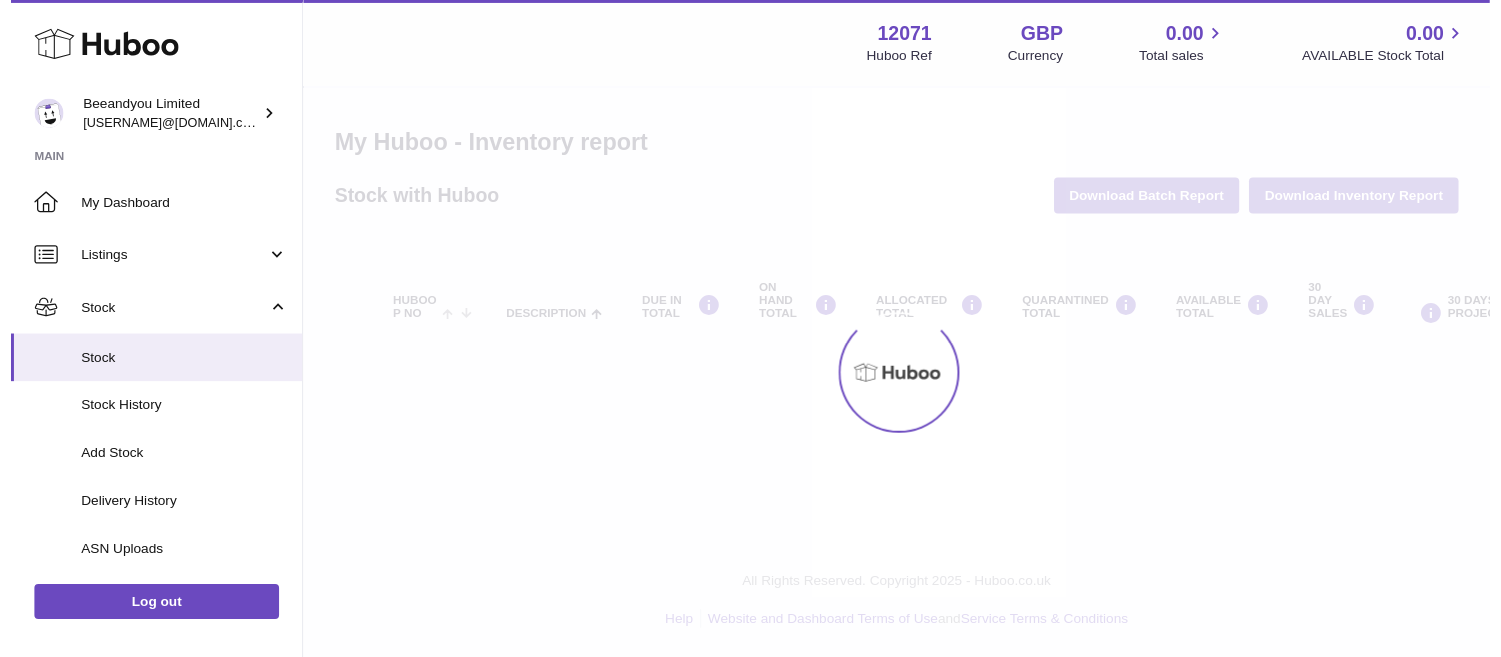 scroll, scrollTop: 0, scrollLeft: 0, axis: both 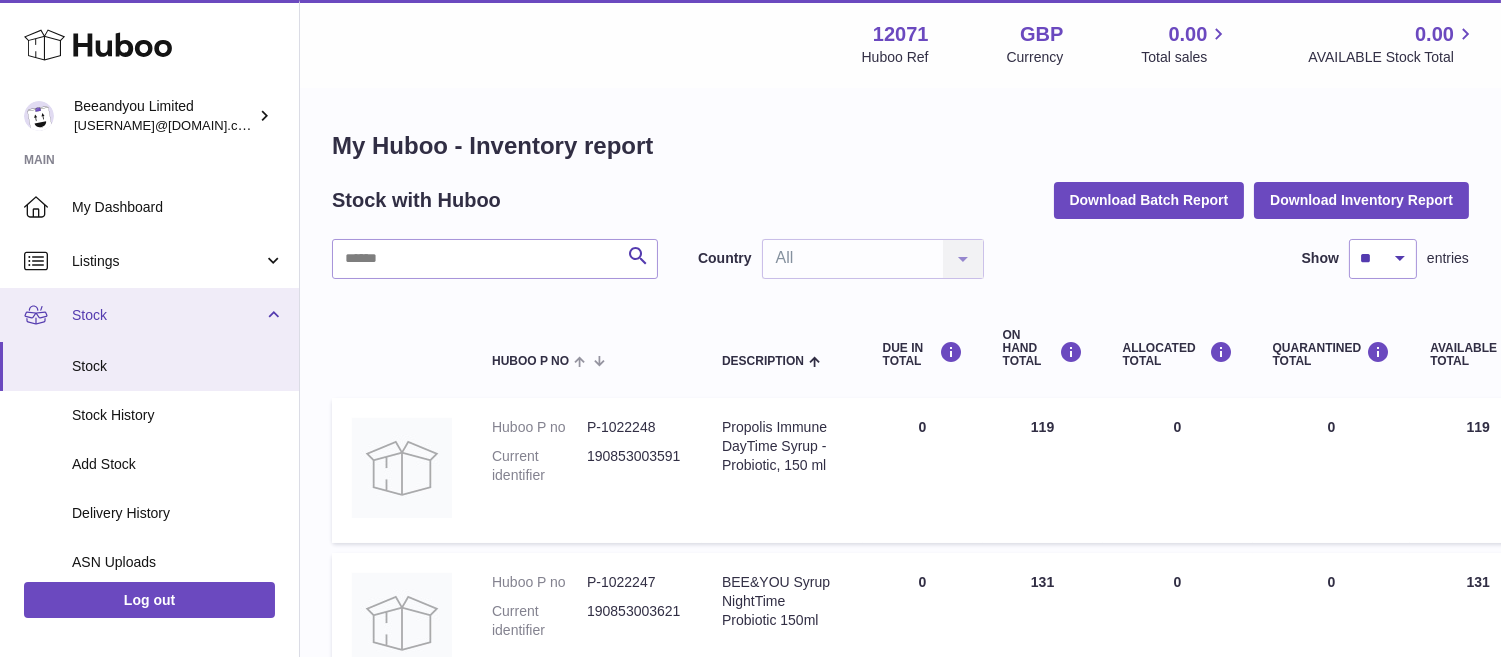 click on "Stock" at bounding box center [167, 315] 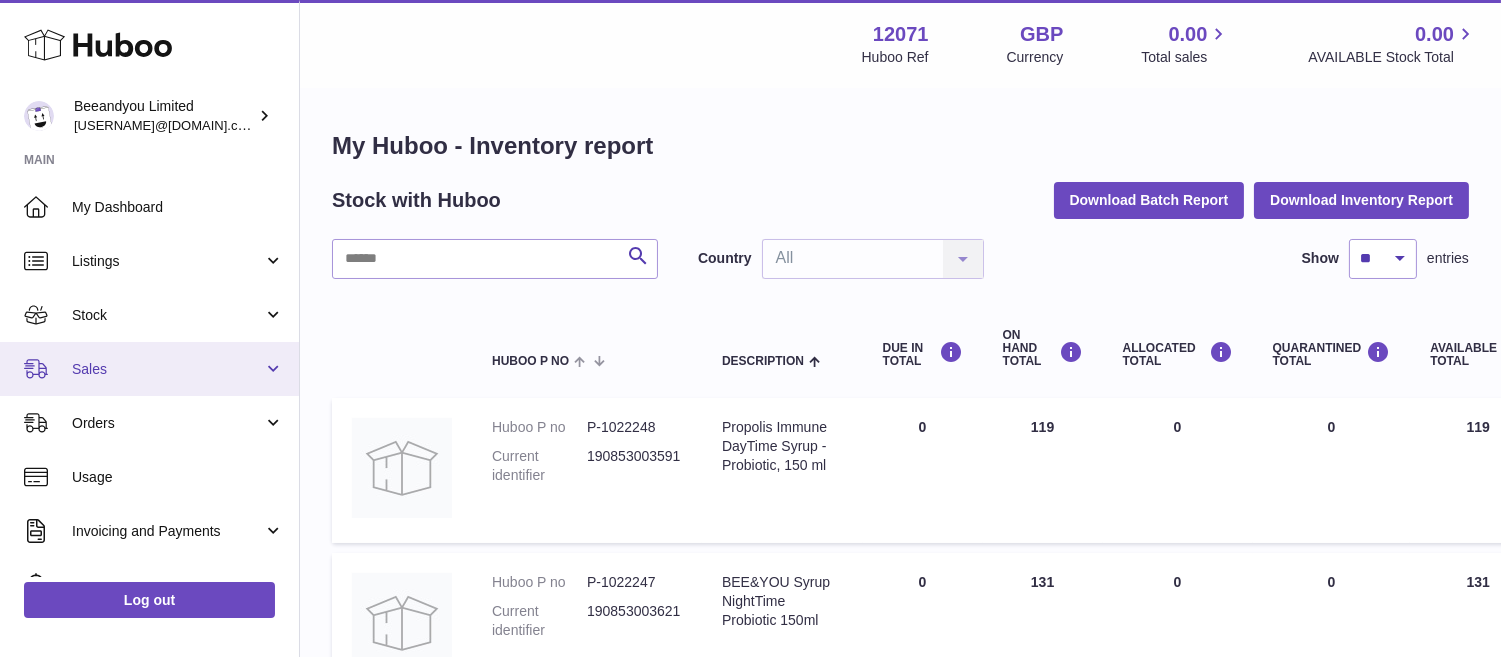 click on "Sales" at bounding box center [149, 369] 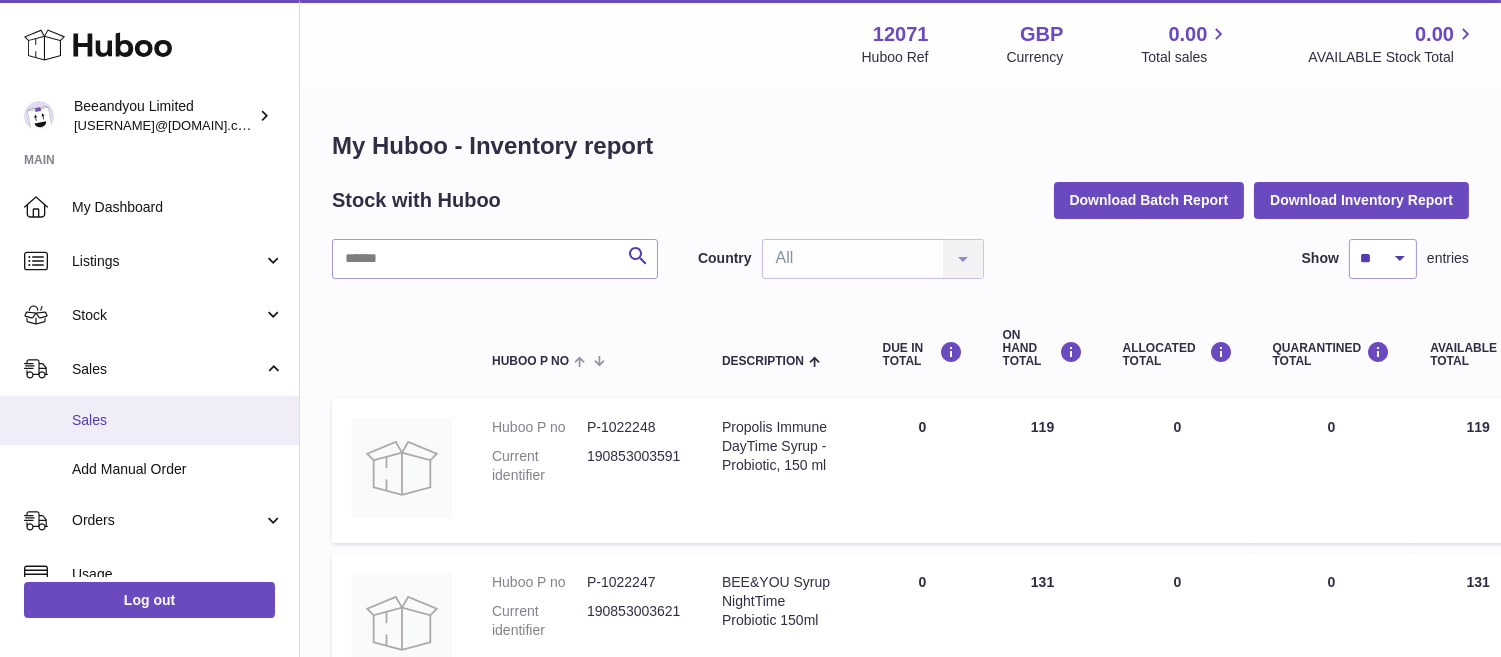 click on "Sales" at bounding box center [178, 420] 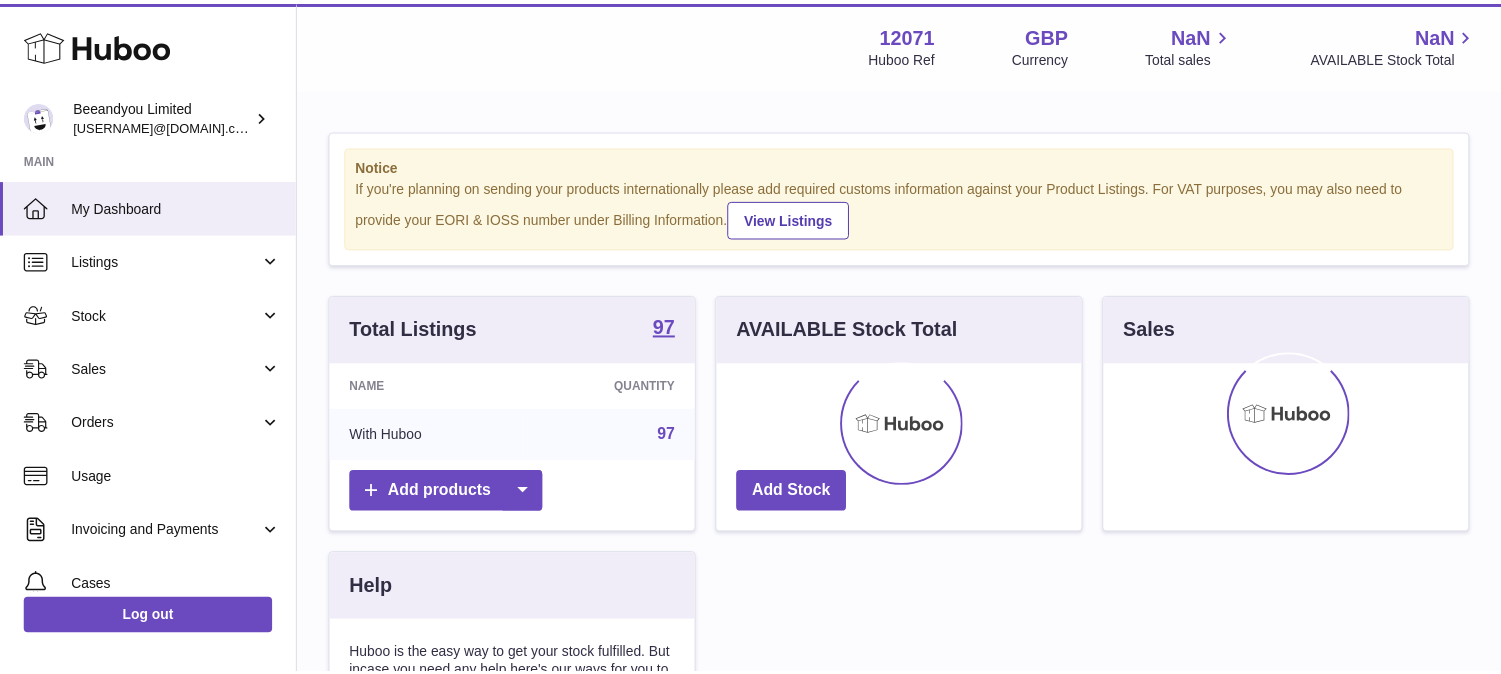scroll, scrollTop: 0, scrollLeft: 0, axis: both 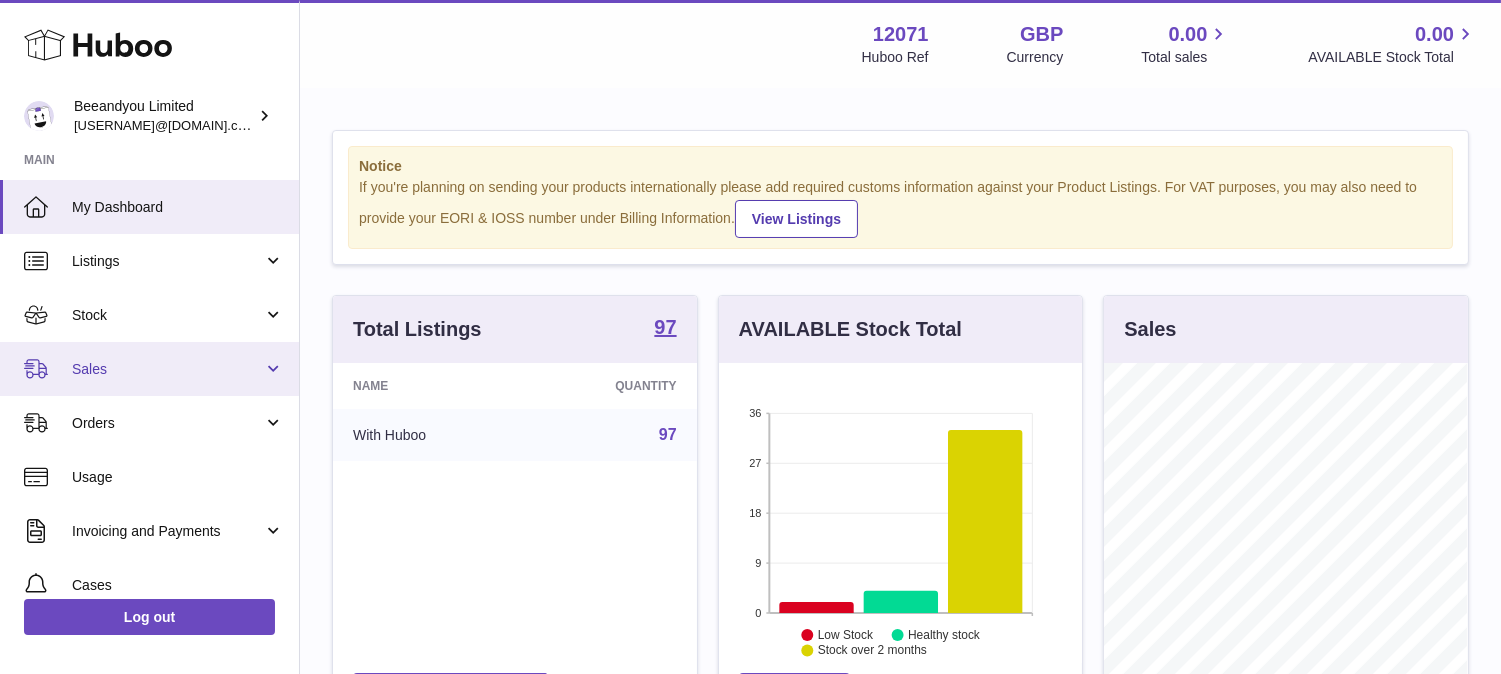 click on "Sales" at bounding box center [167, 369] 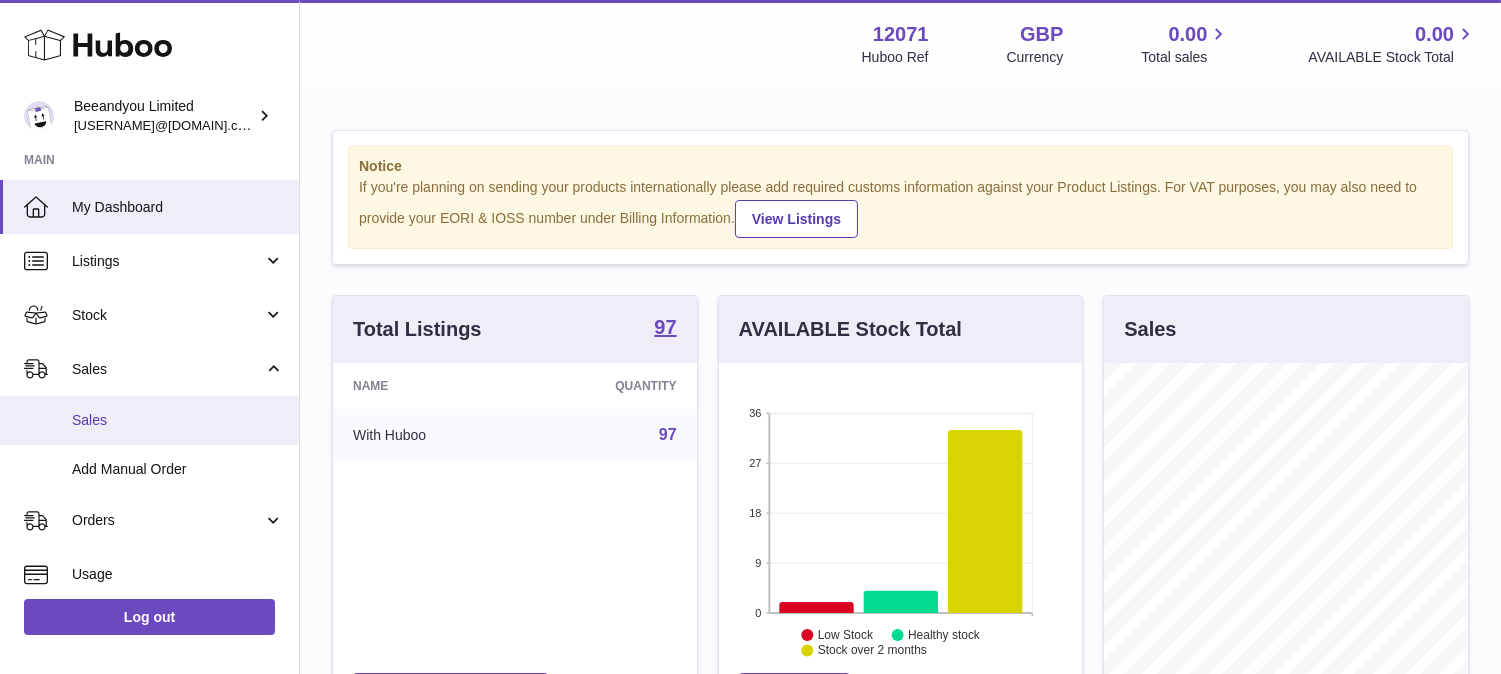 click on "Sales" at bounding box center [178, 420] 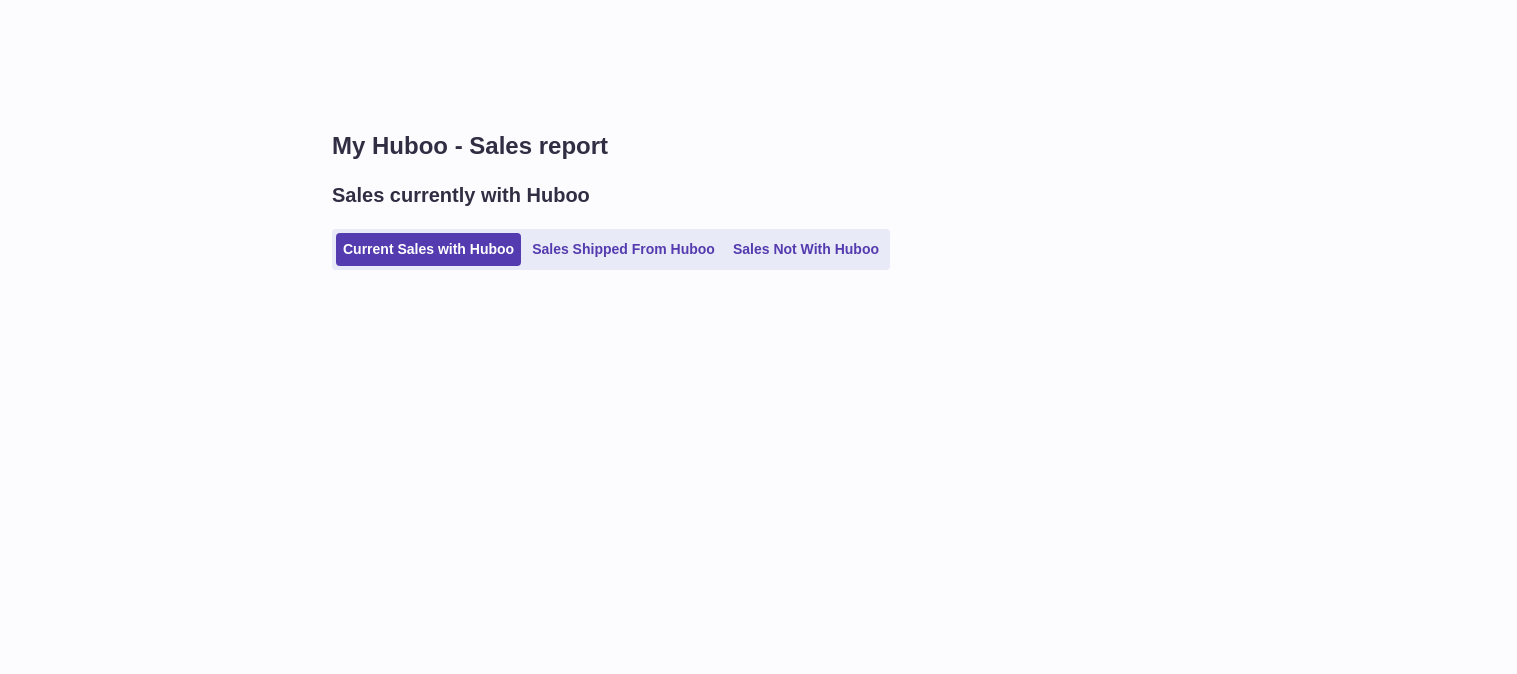 scroll, scrollTop: 0, scrollLeft: 0, axis: both 